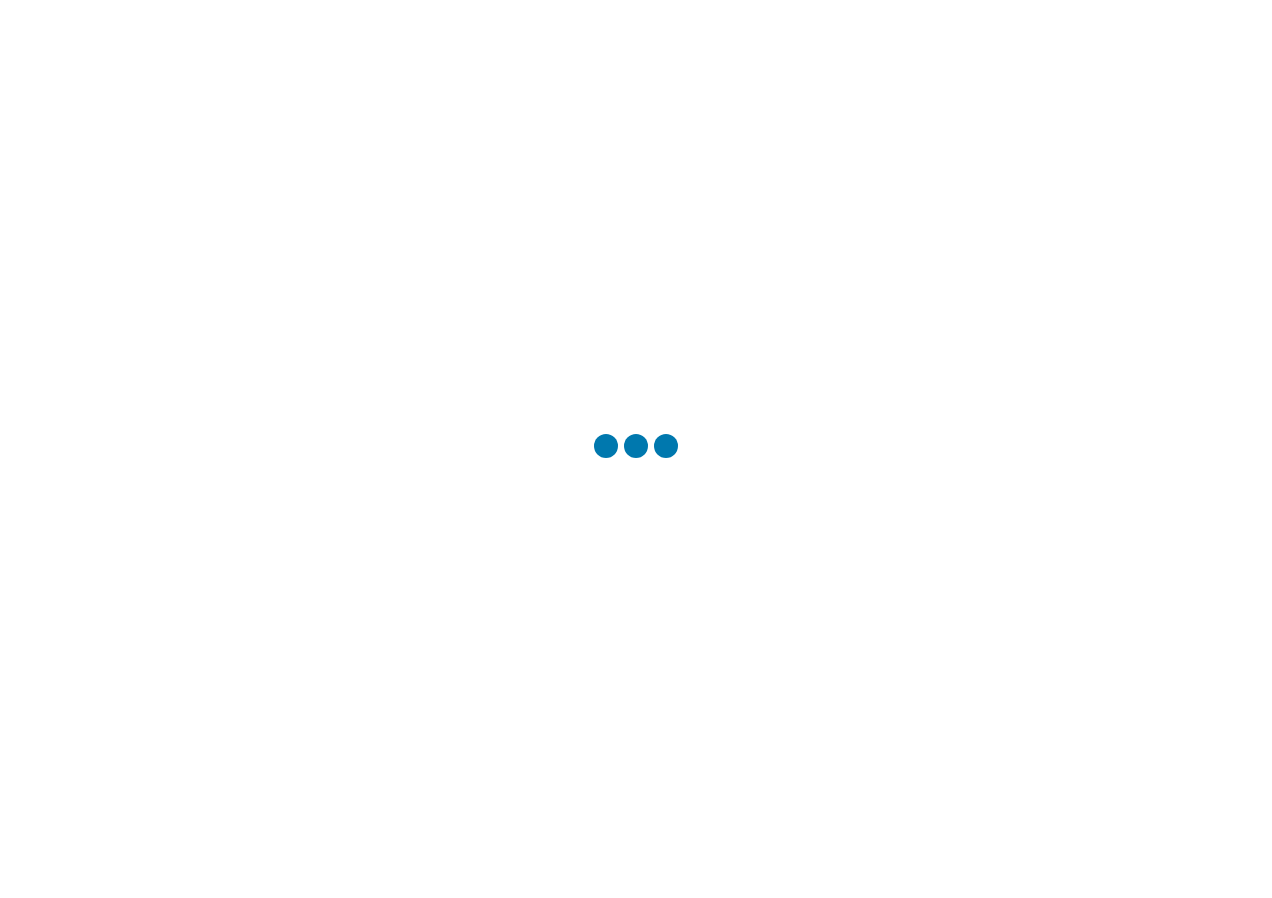 scroll, scrollTop: 0, scrollLeft: 0, axis: both 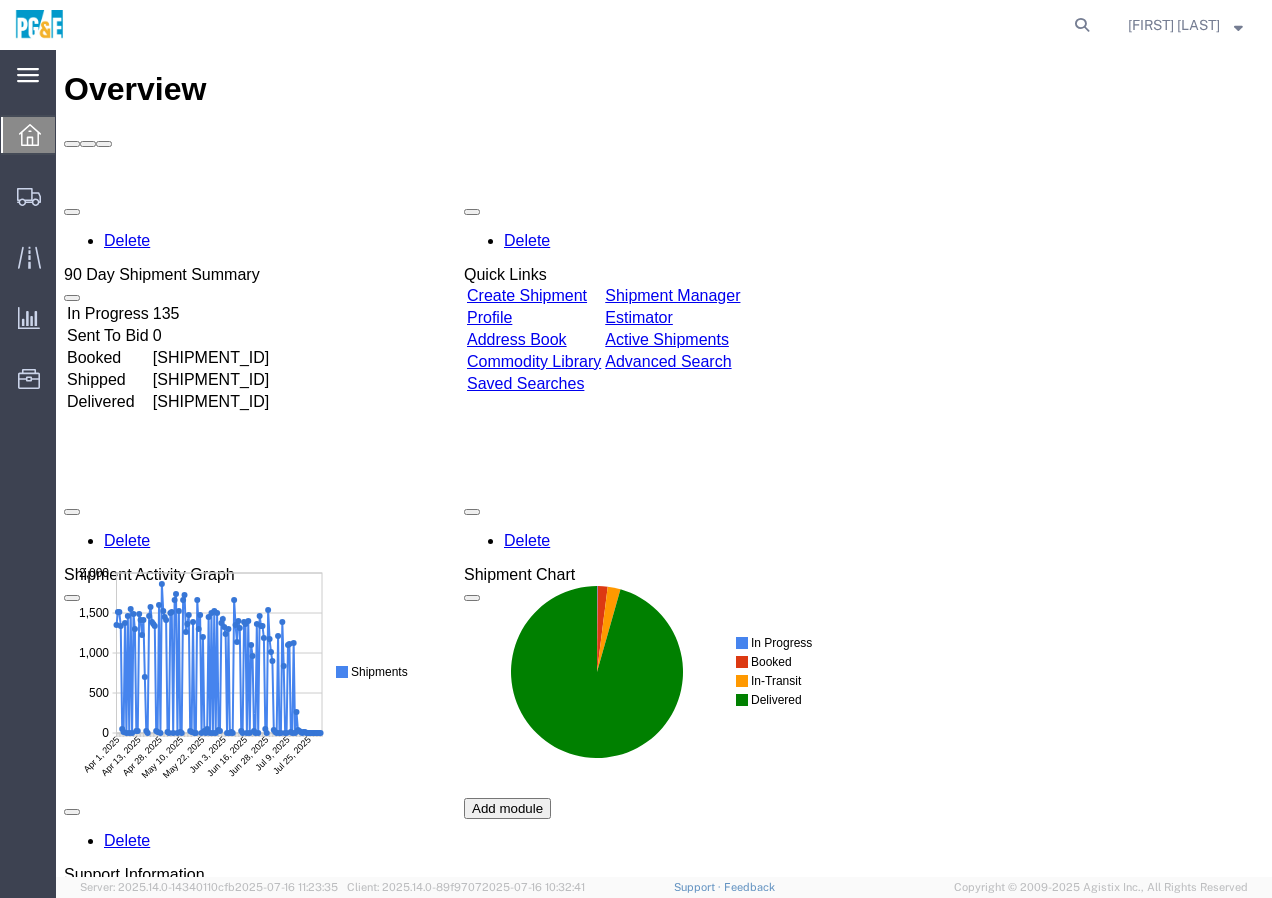 click 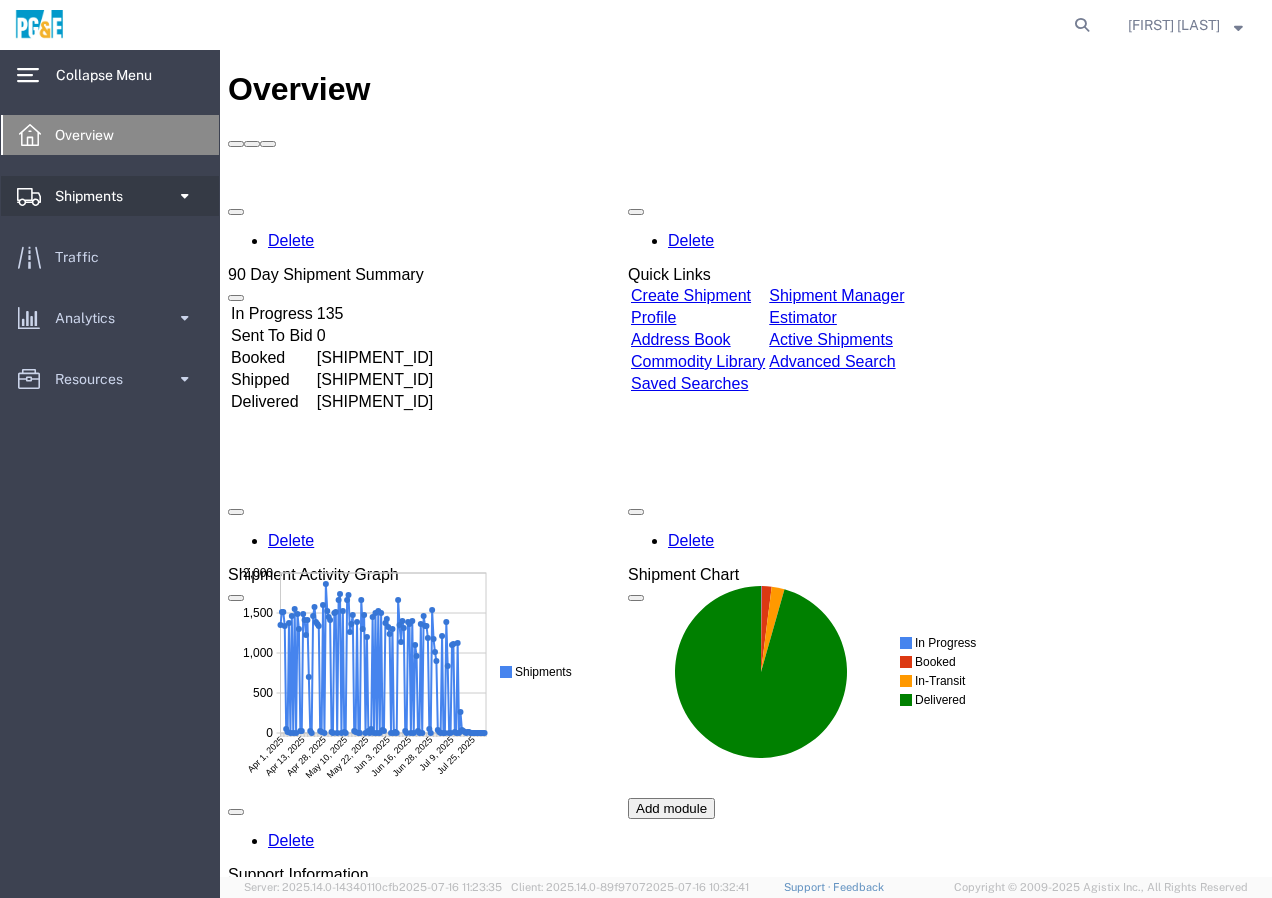 click 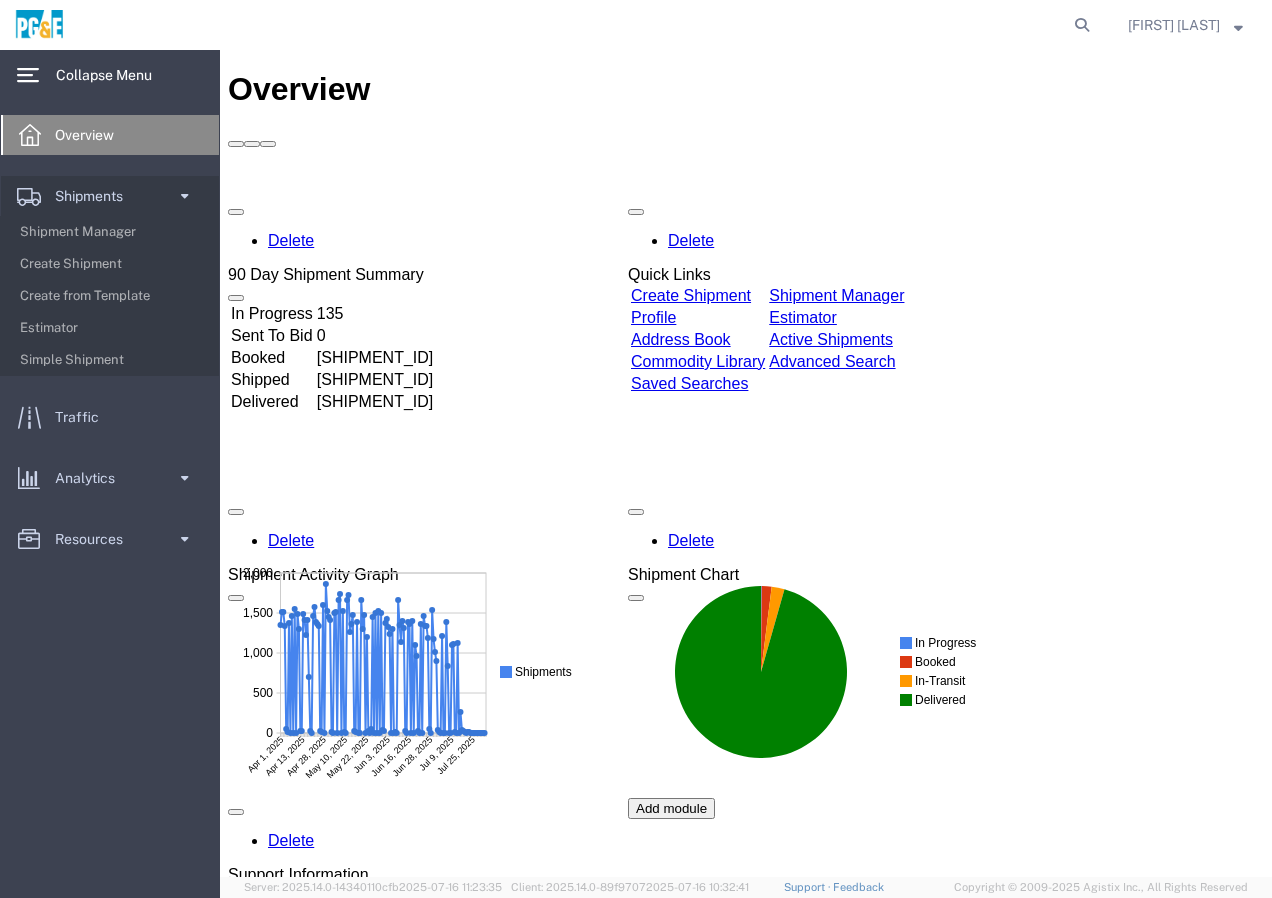 click on "Saved Searches" at bounding box center (689, 383) 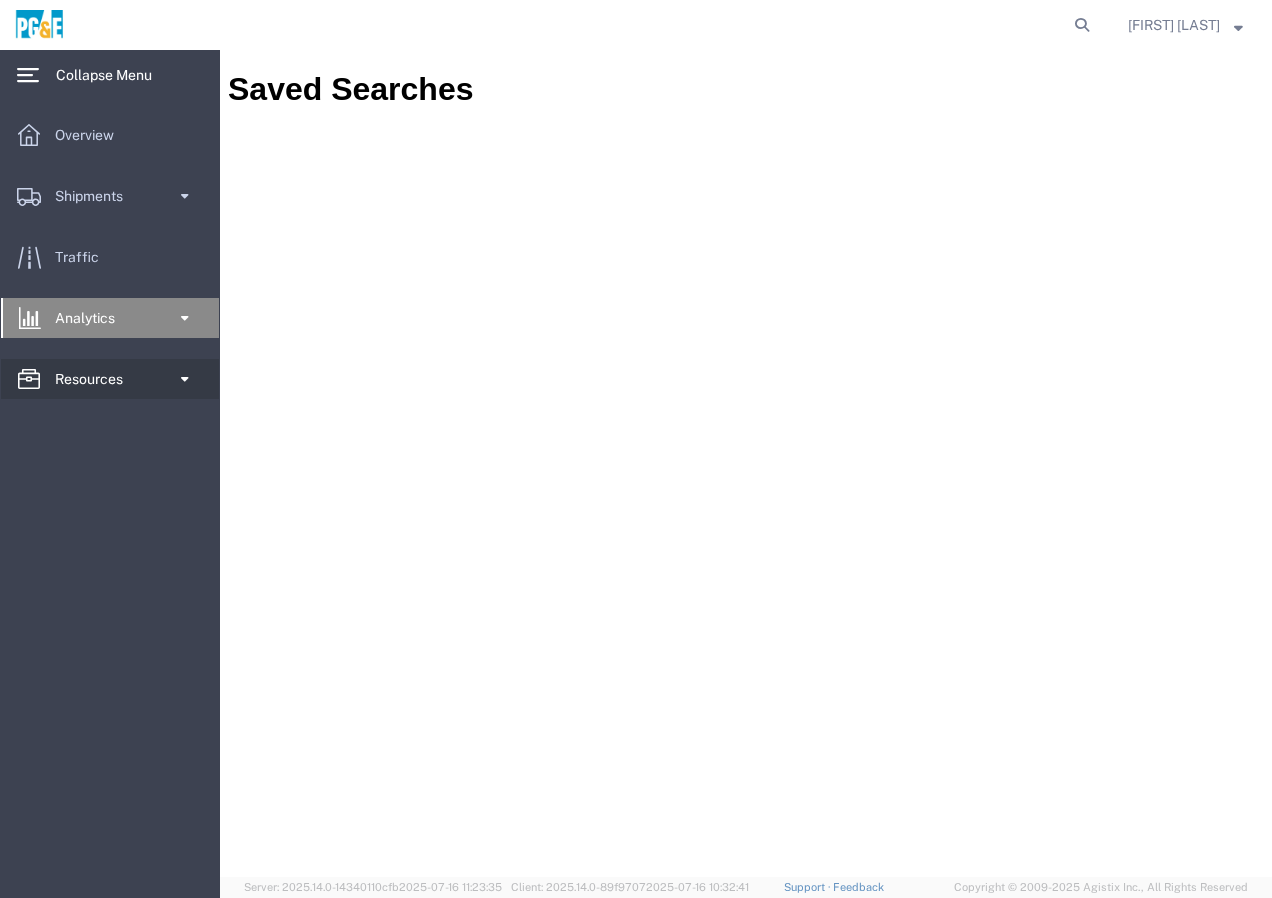 click 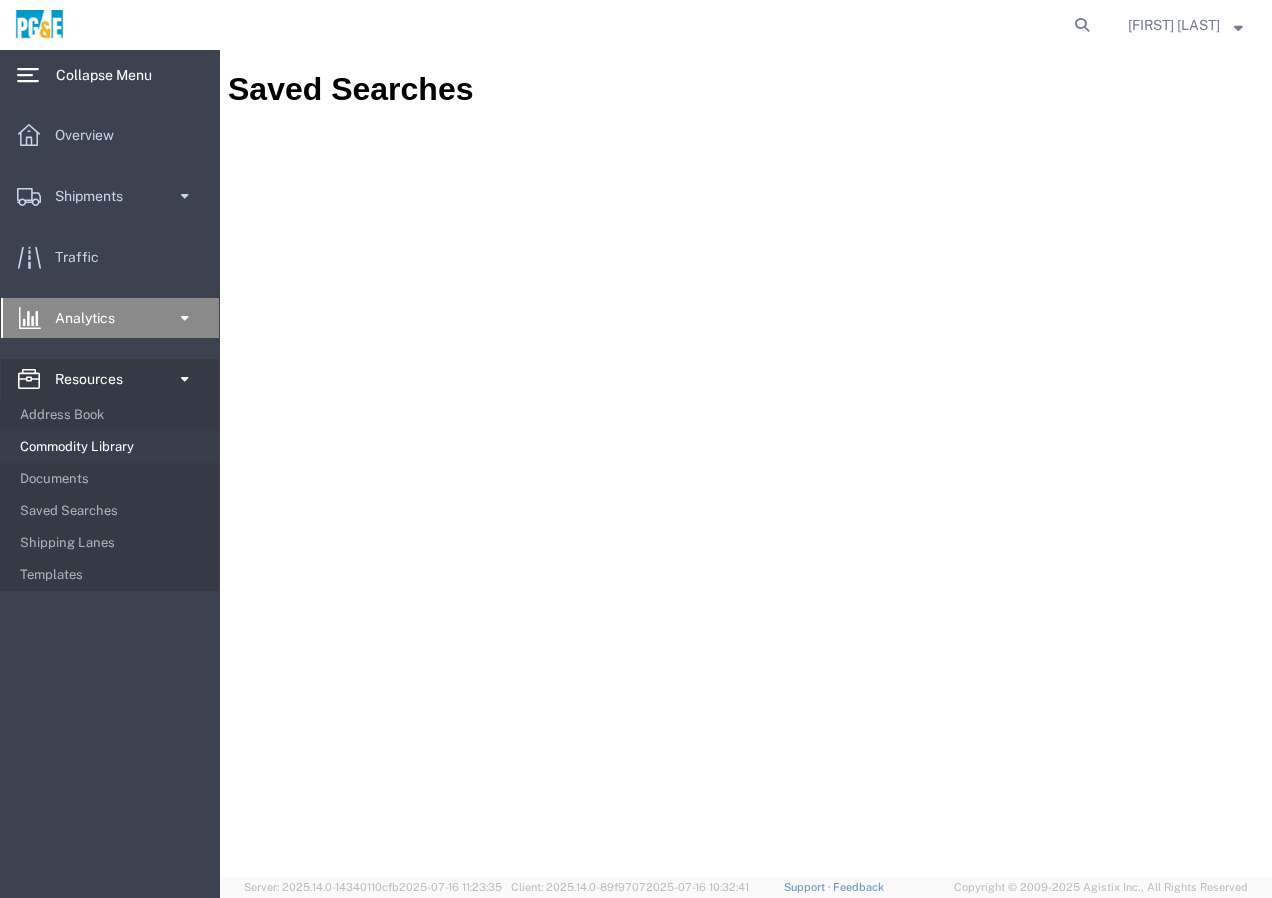 click on "Commodity Library" 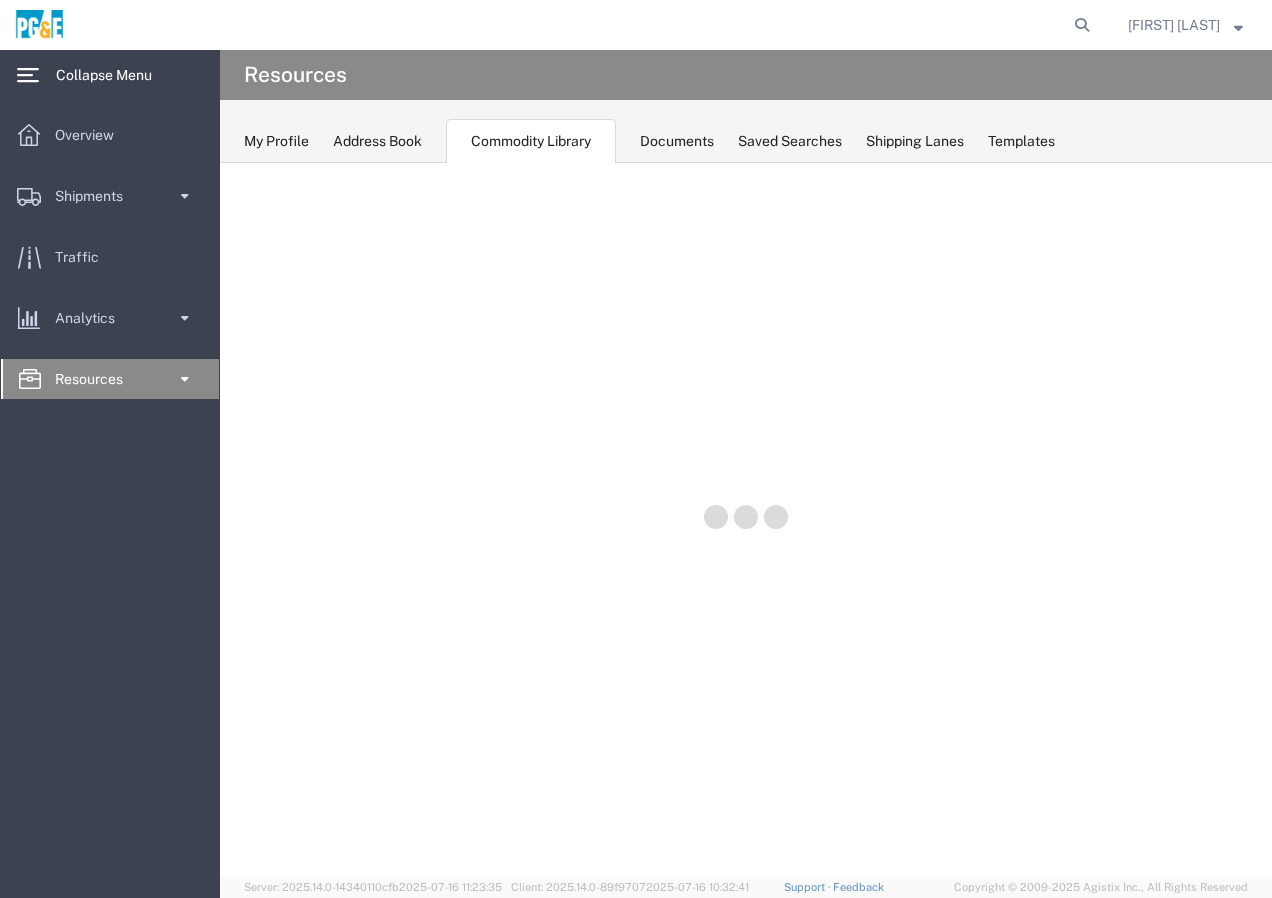 scroll, scrollTop: 0, scrollLeft: 0, axis: both 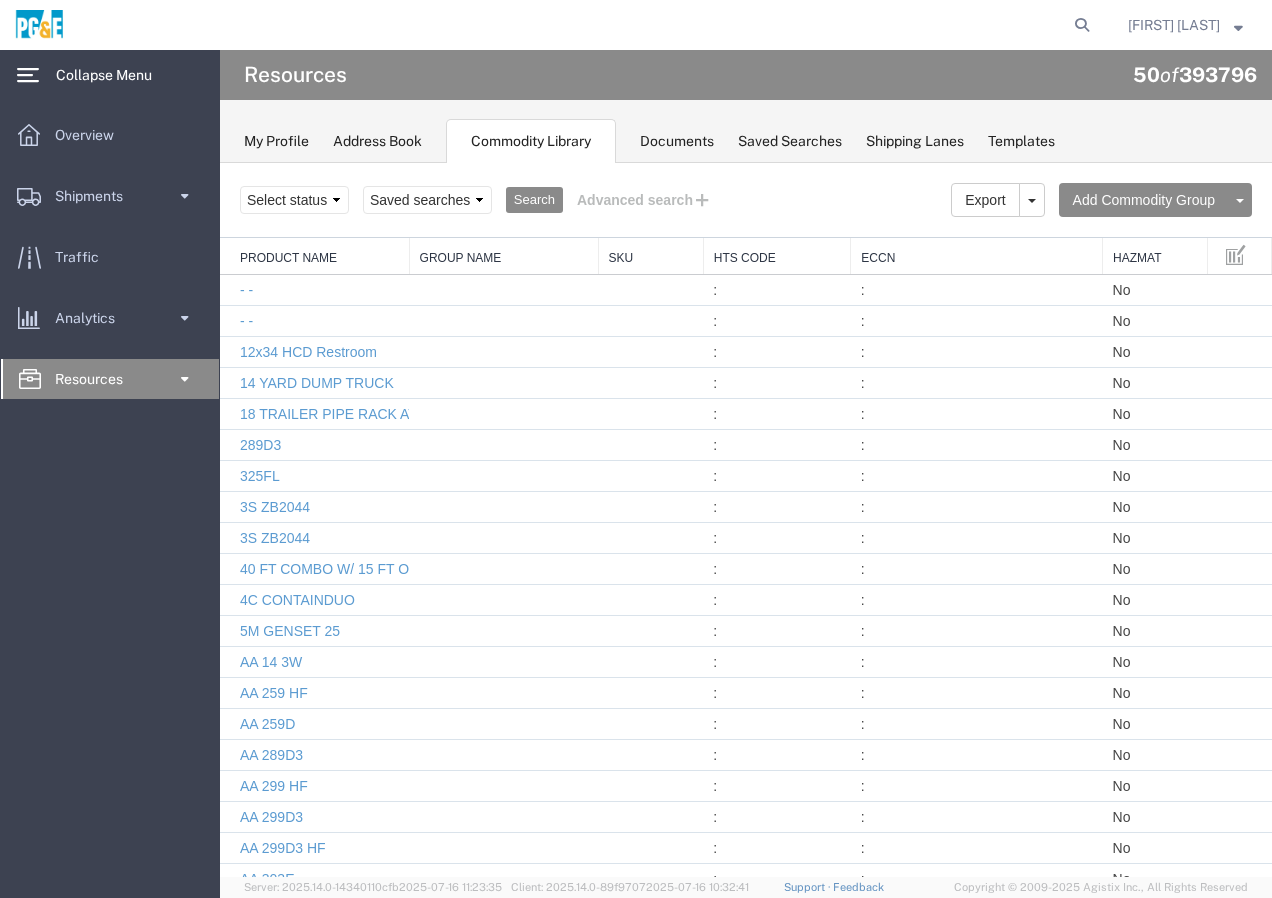 click 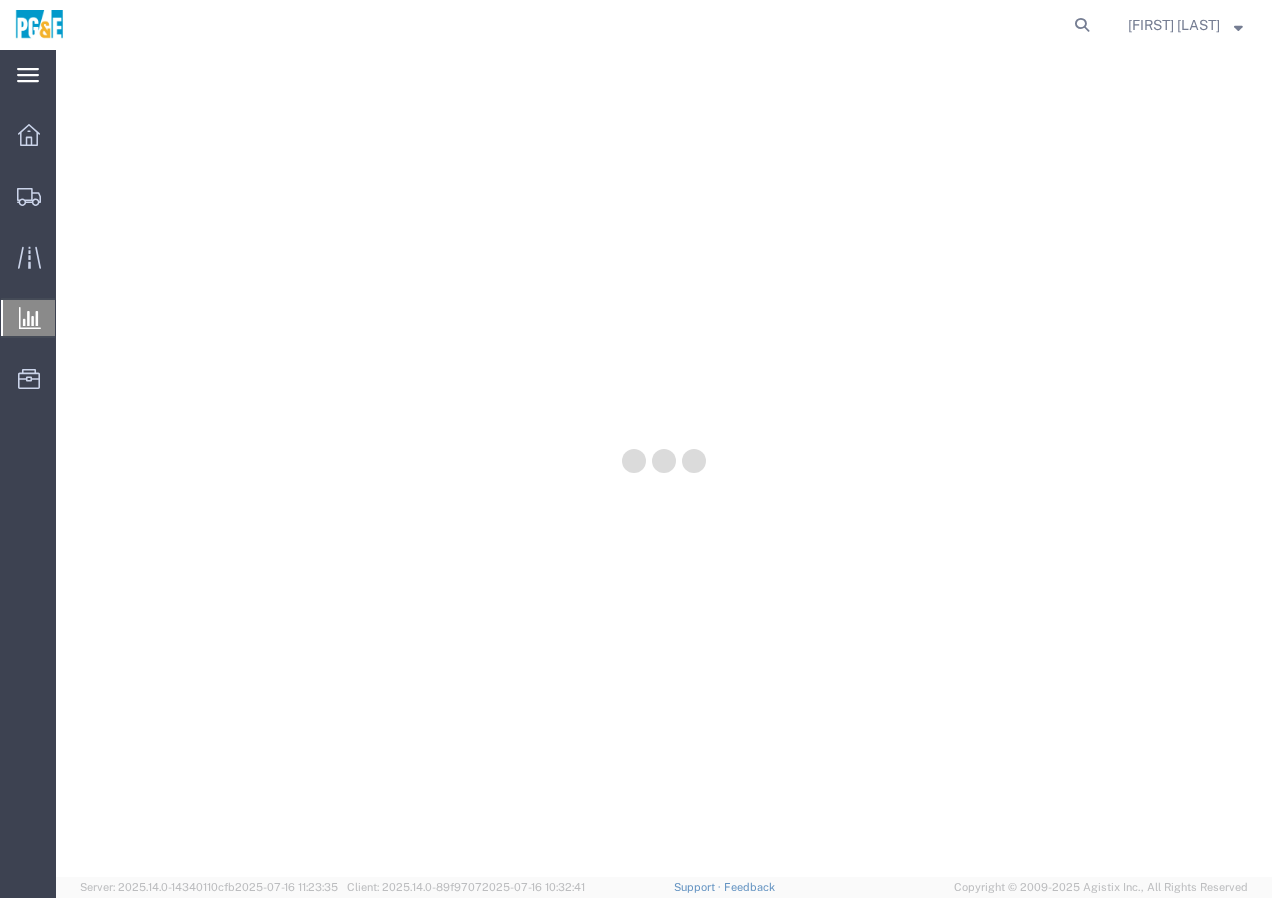scroll, scrollTop: 0, scrollLeft: 0, axis: both 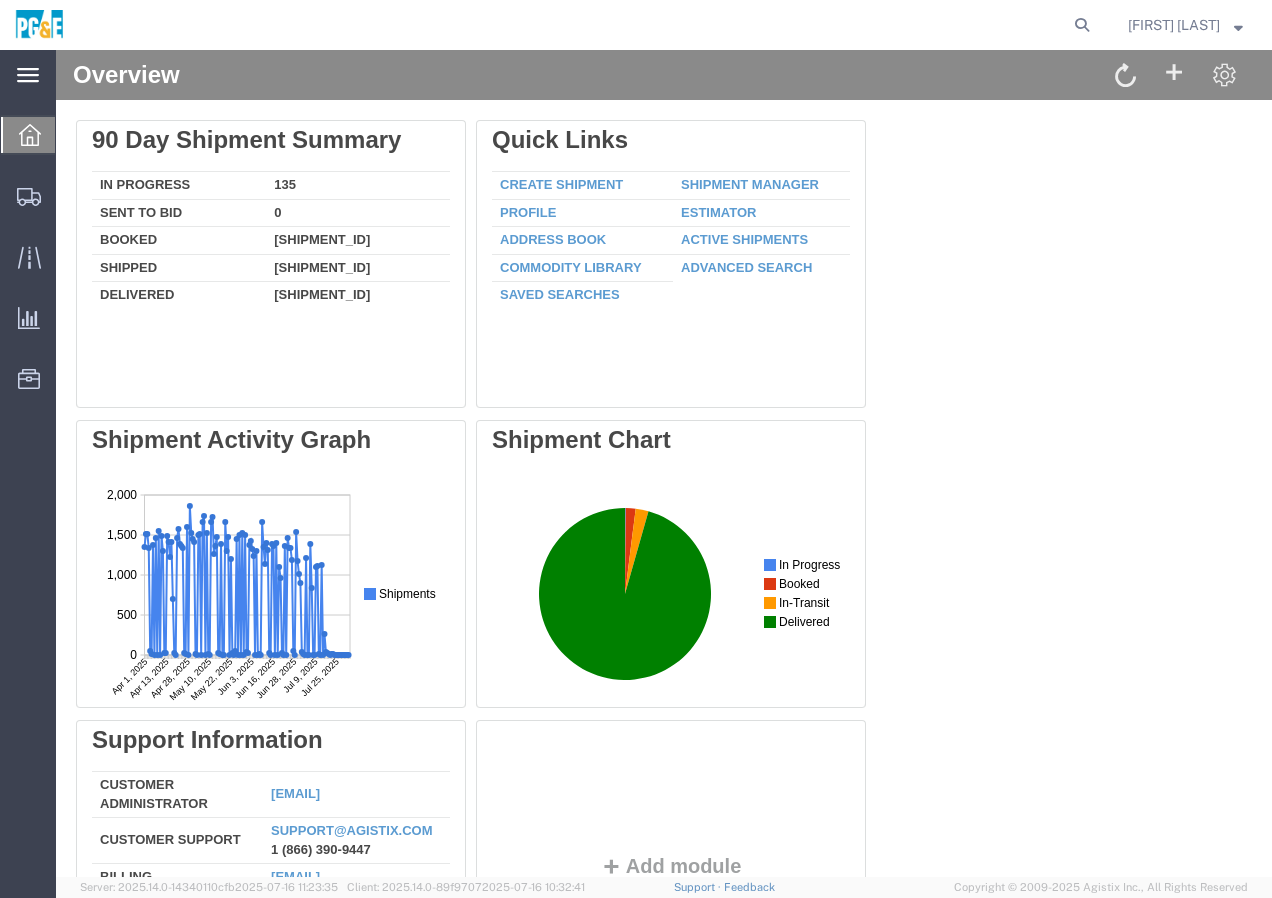 click on "Delete In Progress [NUMBER] Sent To Bid 0 Booked [NUMBER] Shipped [NUMBER] Delivered [NUMBER] Delete Quick Links Create Shipment Shipment Manager Profile Estimator Address Book Active Shipments Delete Shipment Activity Graph Shipment Chart Billing" at bounding box center [664, 570] 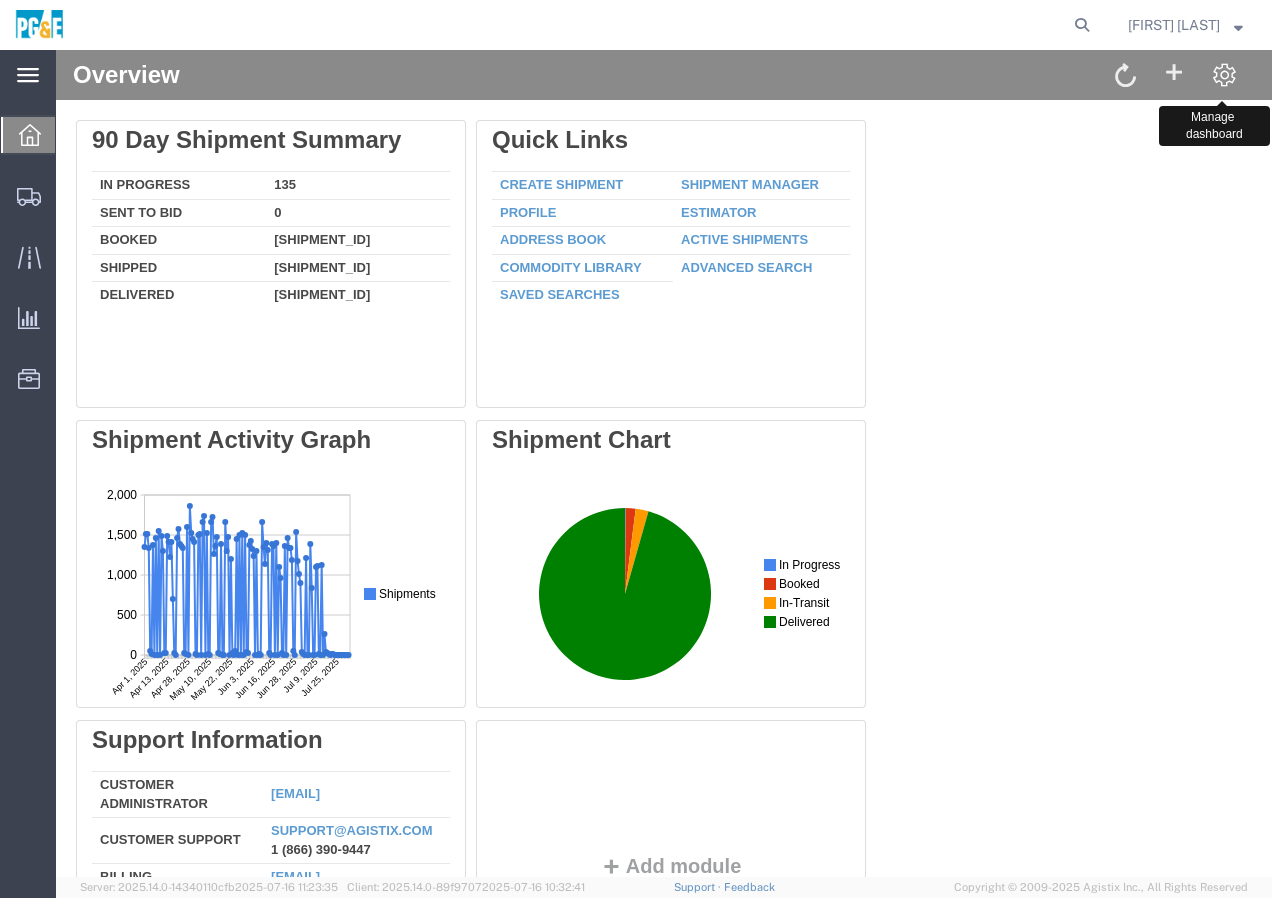 click at bounding box center (1224, 74) 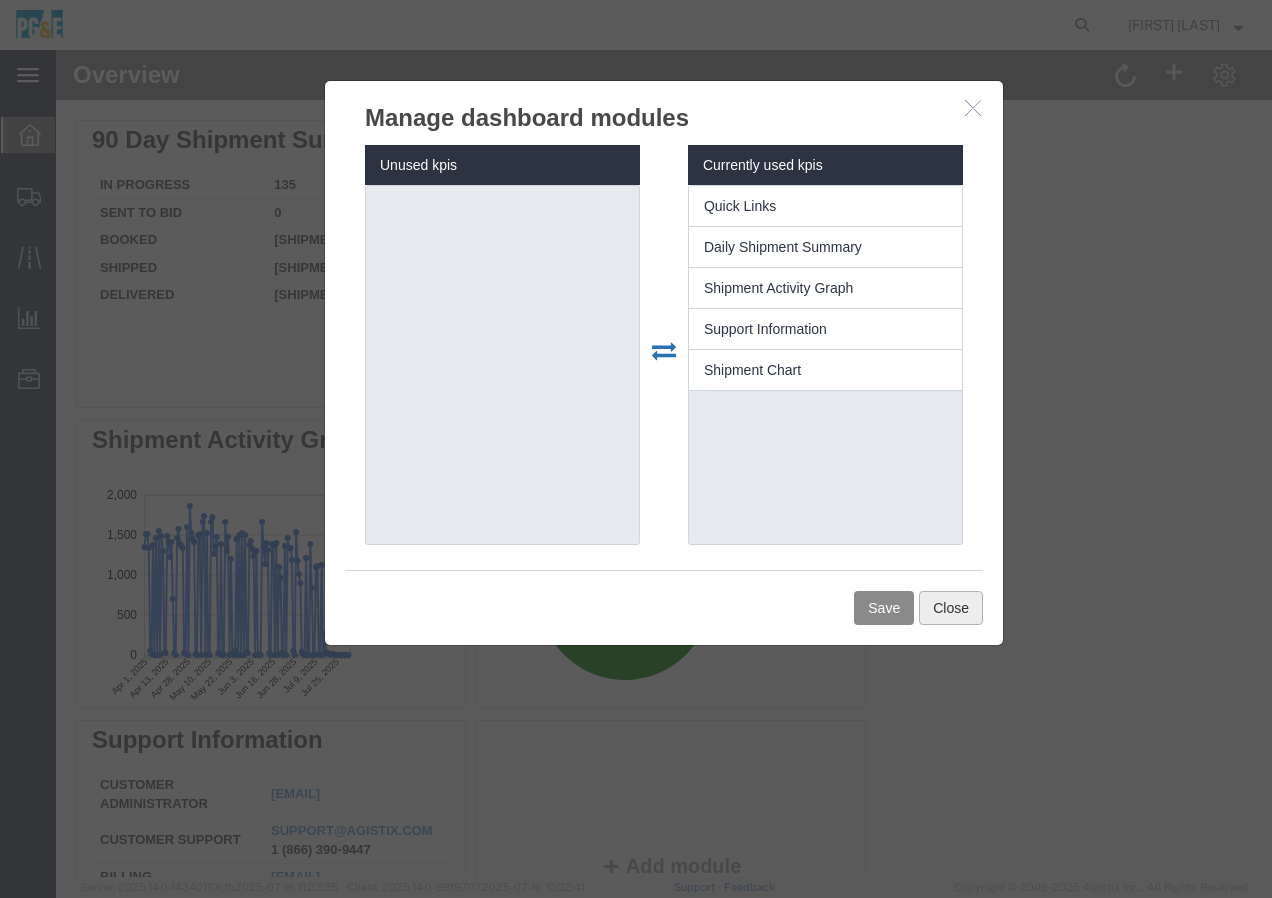 click on "Close" at bounding box center [951, 608] 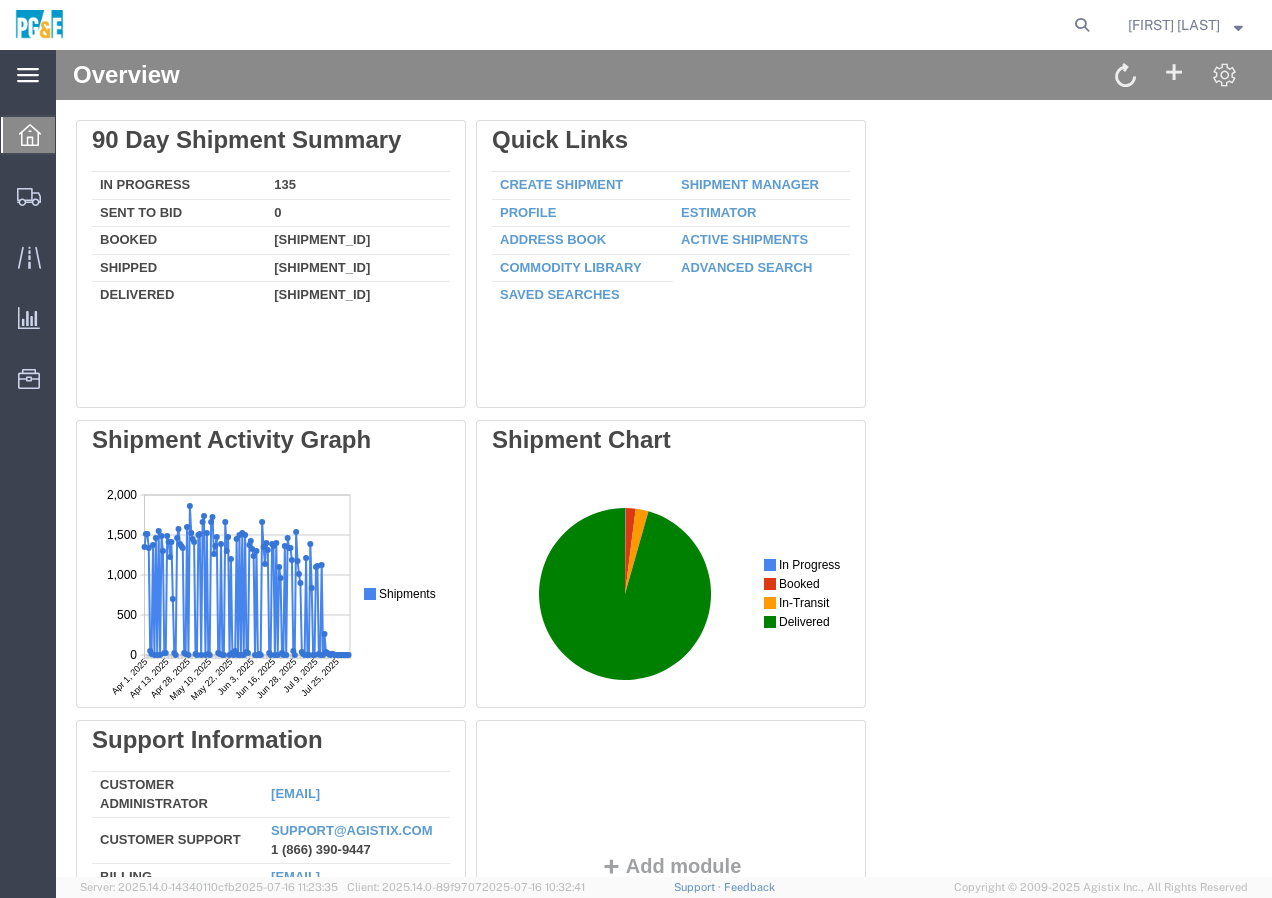click 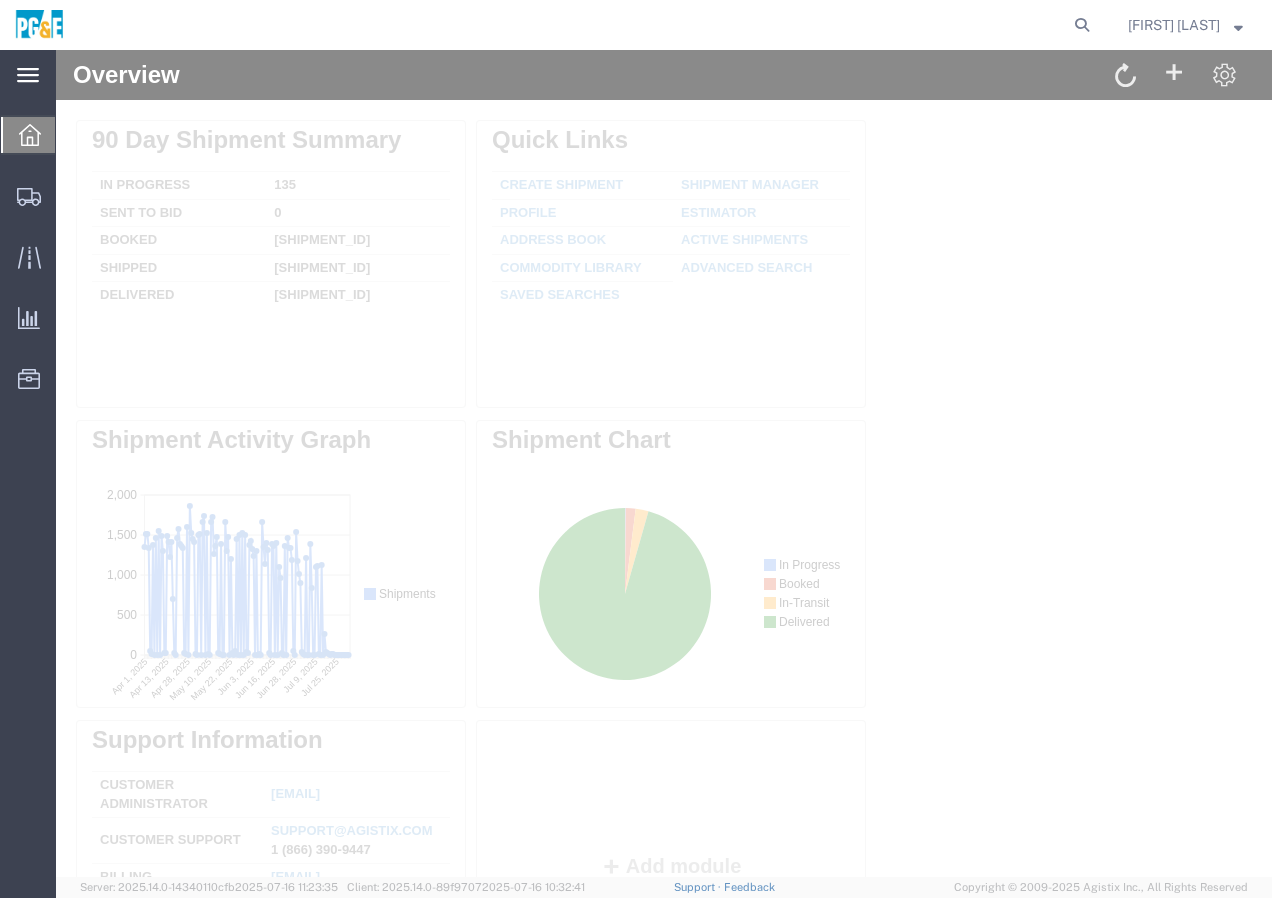 scroll, scrollTop: 0, scrollLeft: 0, axis: both 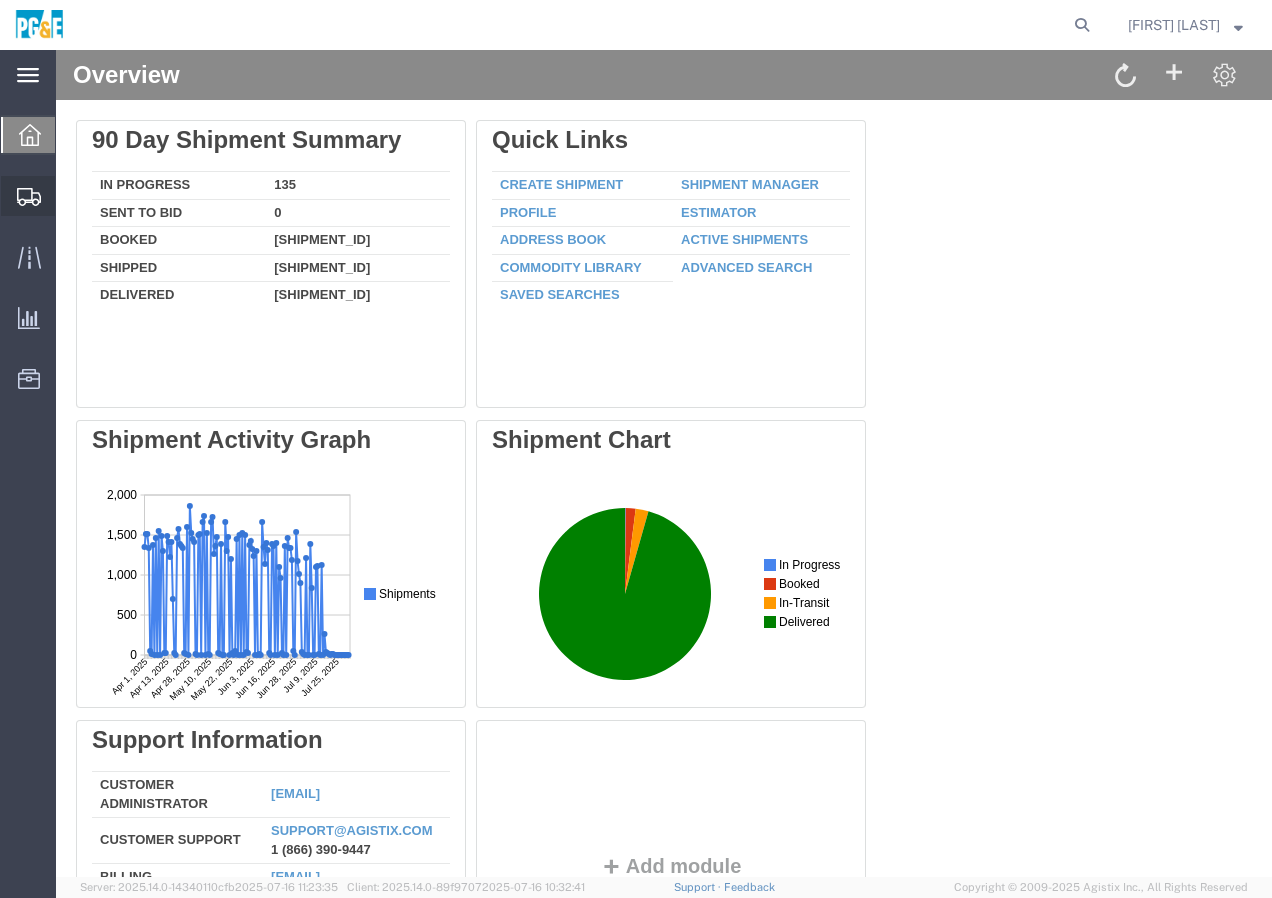 click on "Shipment Manager" 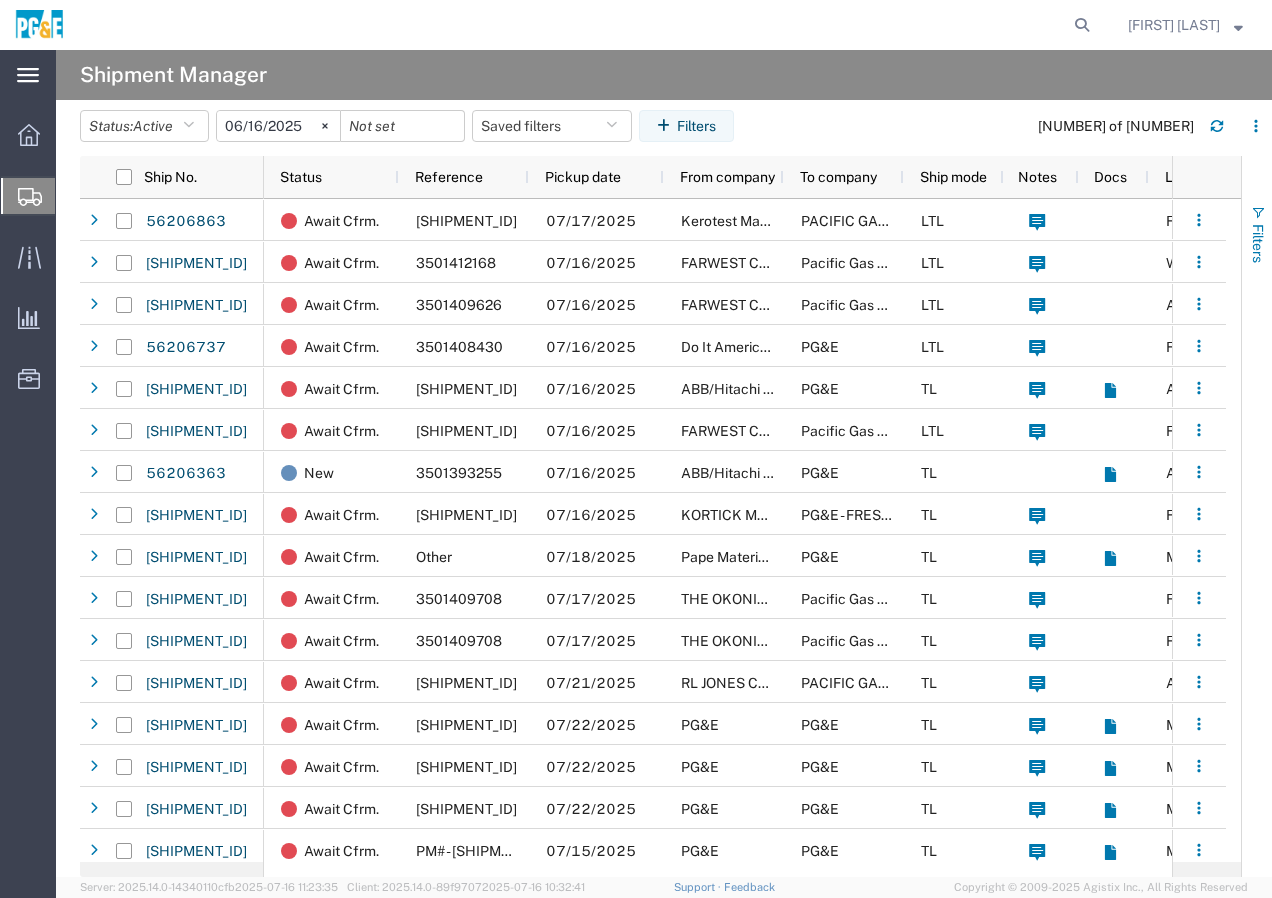 click at bounding box center (1258, 213) 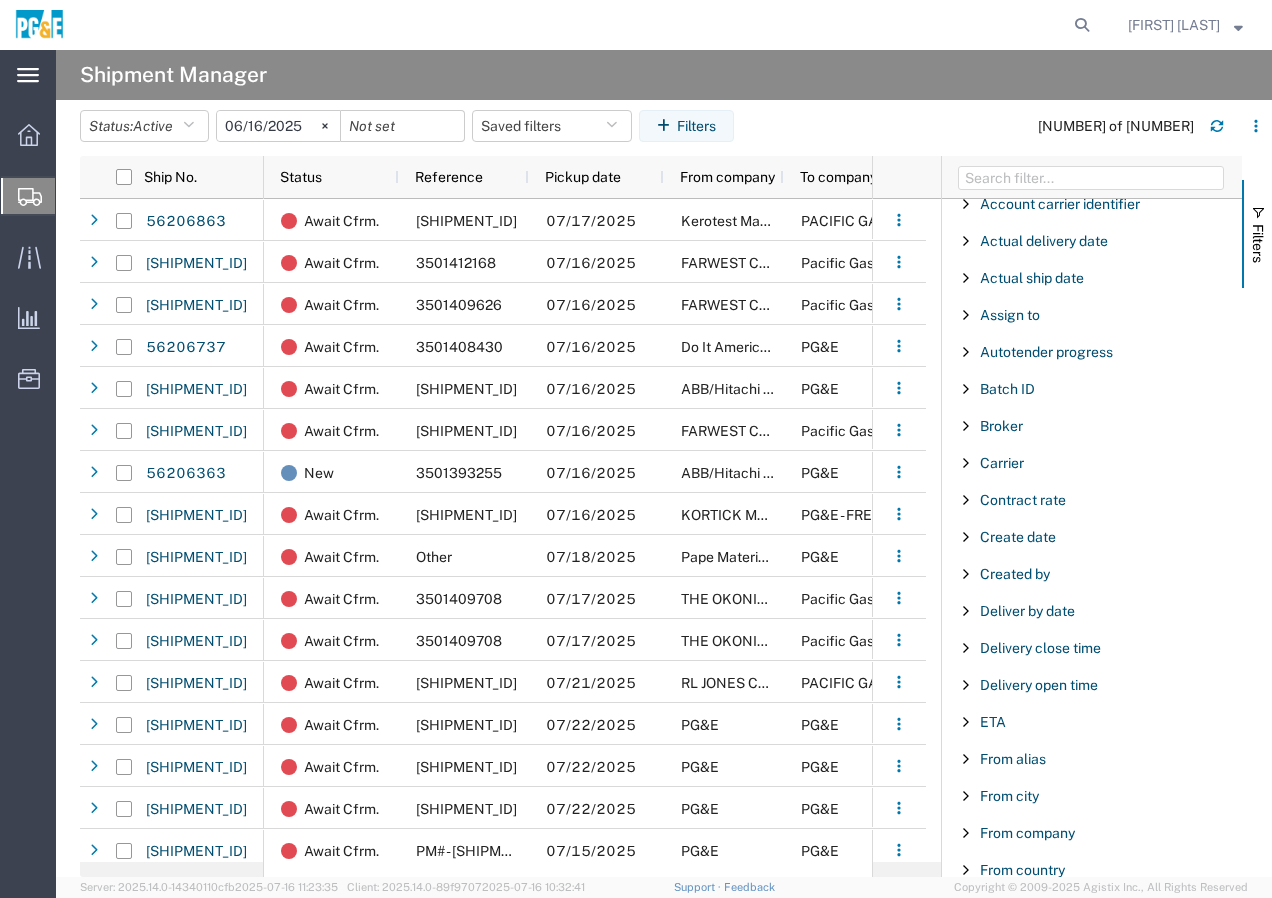 scroll, scrollTop: 100, scrollLeft: 0, axis: vertical 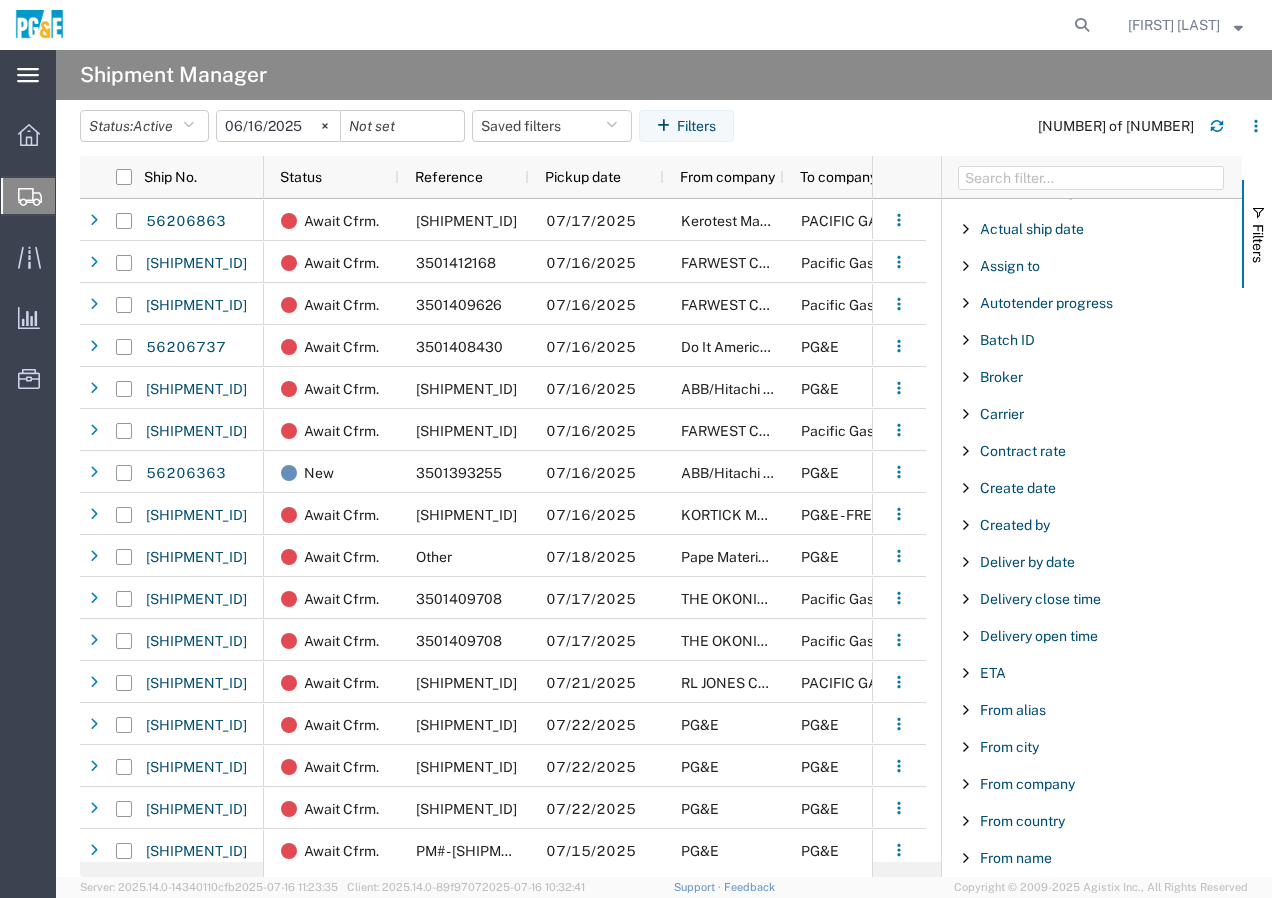 click on "Status: Active Active All Approved Booked Canceled Delivered Denied New On Hold Pending Returned Shipped 2025-06-16 Saved filters Filters" 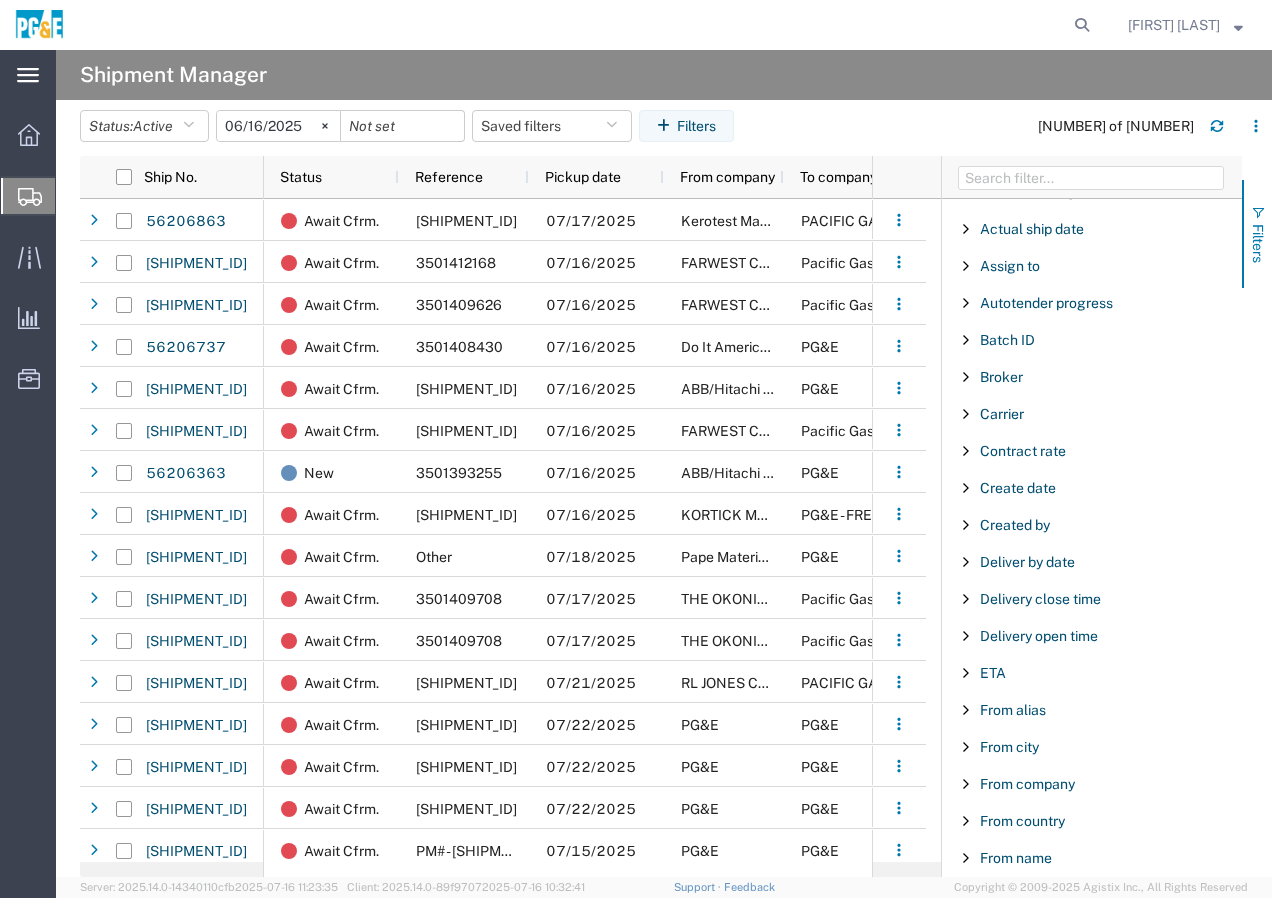 click at bounding box center (1258, 213) 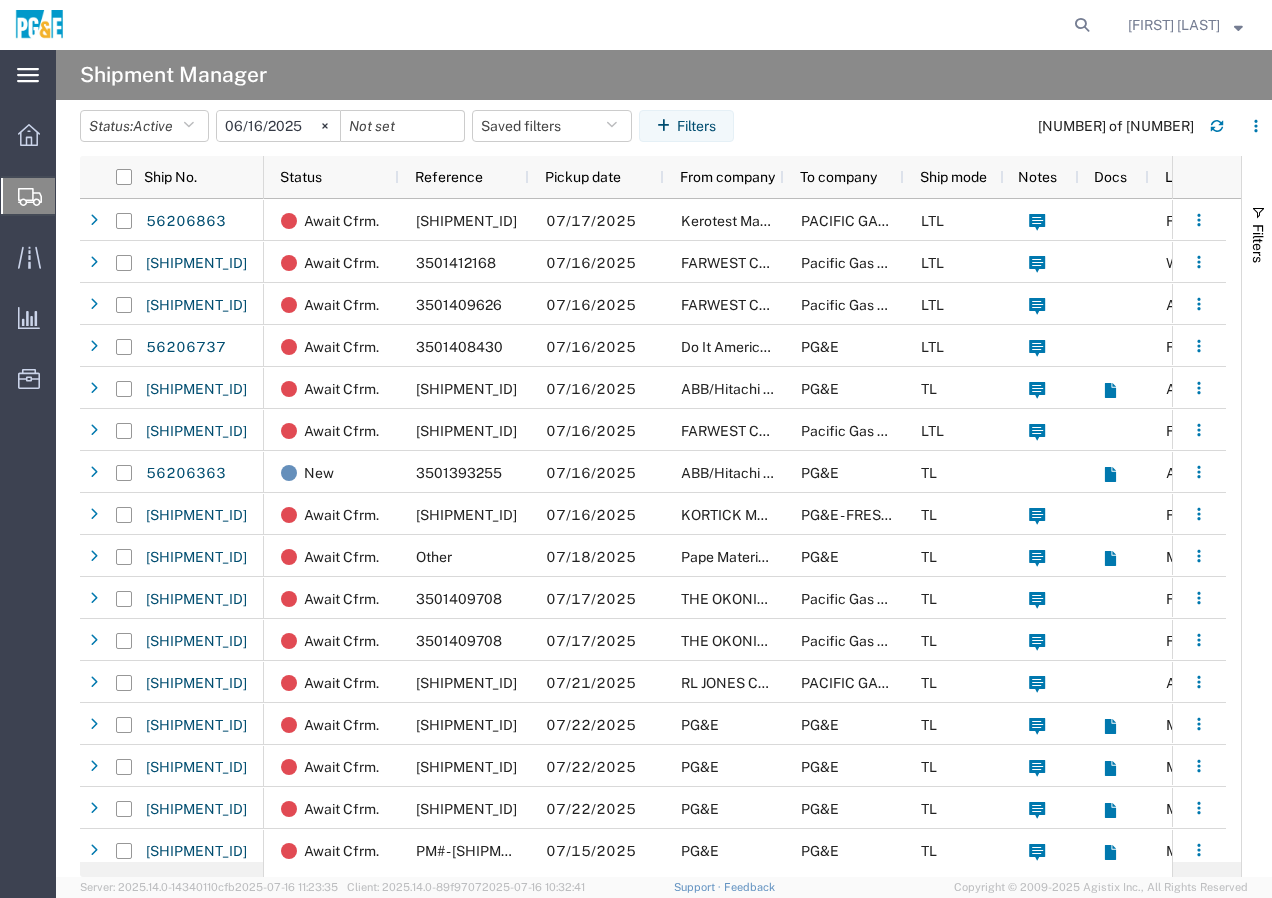 scroll, scrollTop: 112, scrollLeft: 0, axis: vertical 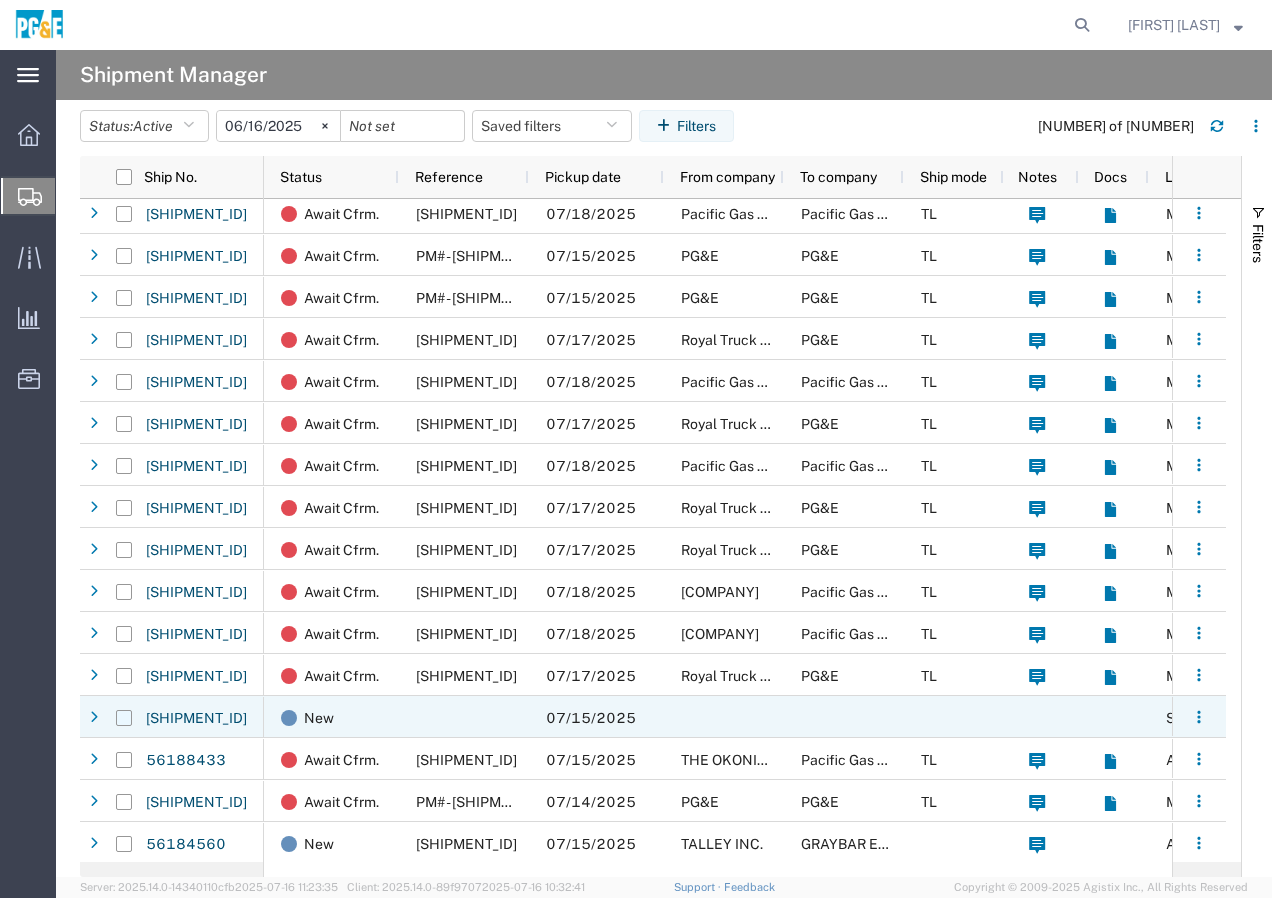 click at bounding box center [124, 718] 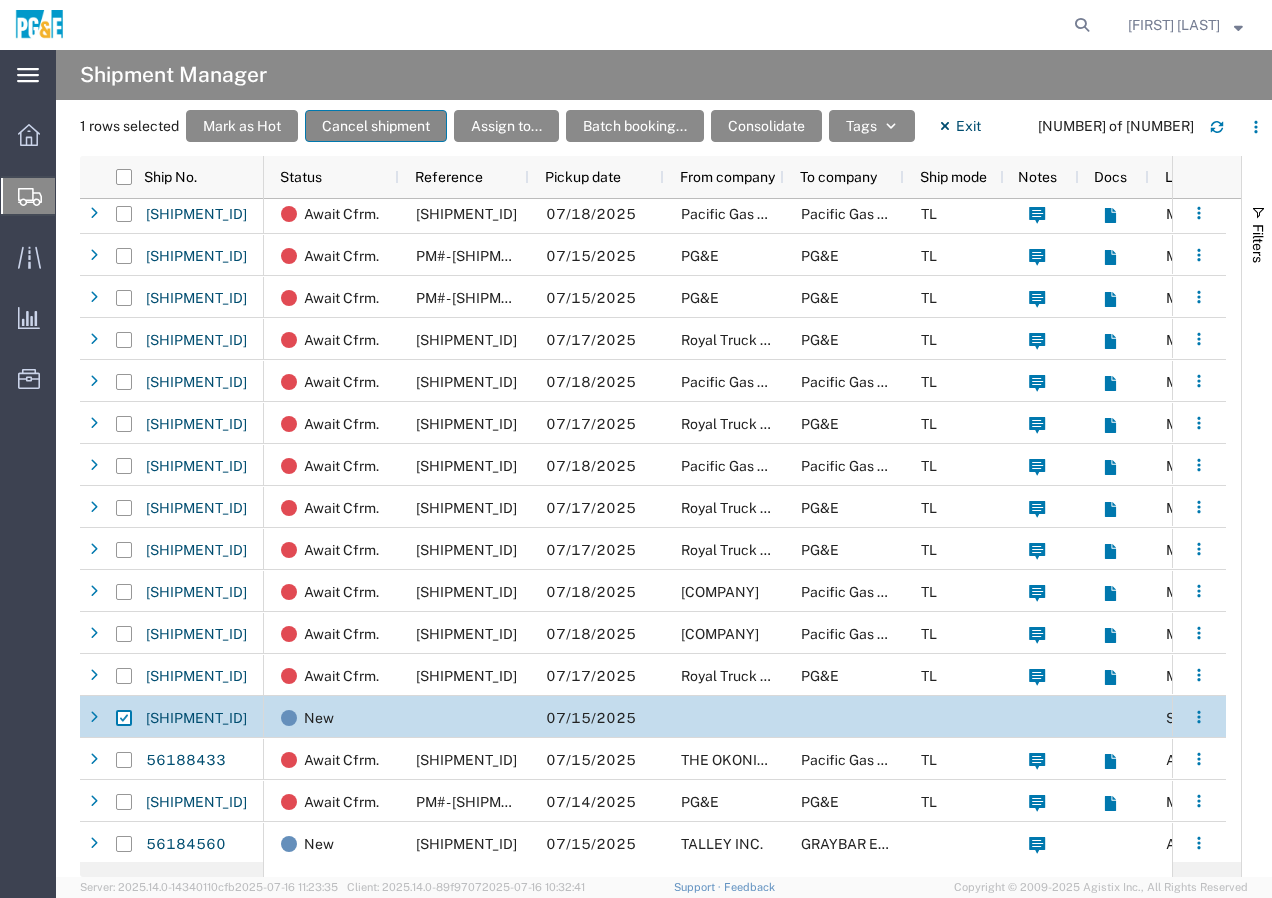click on "Cancel shipment" 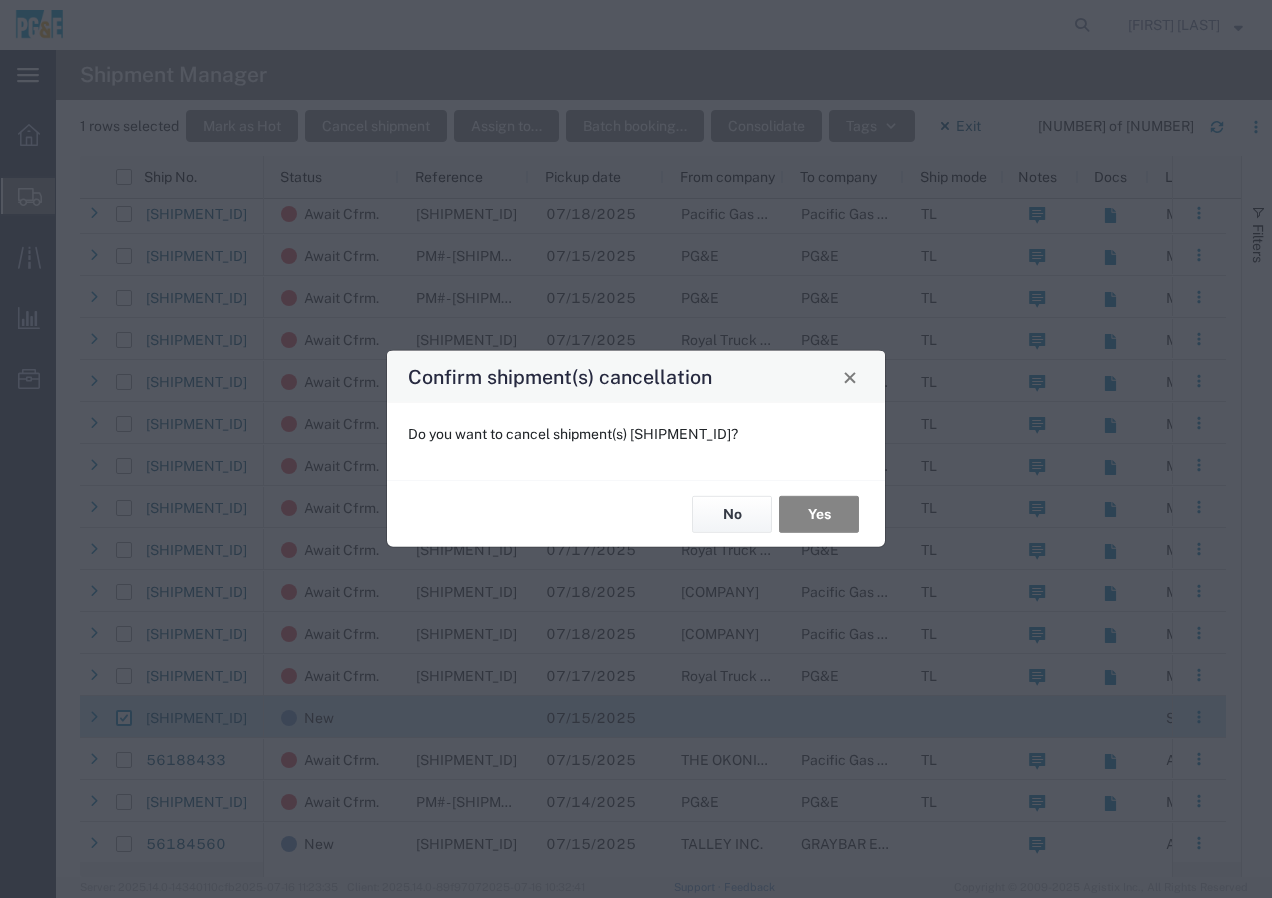 click on "Yes" 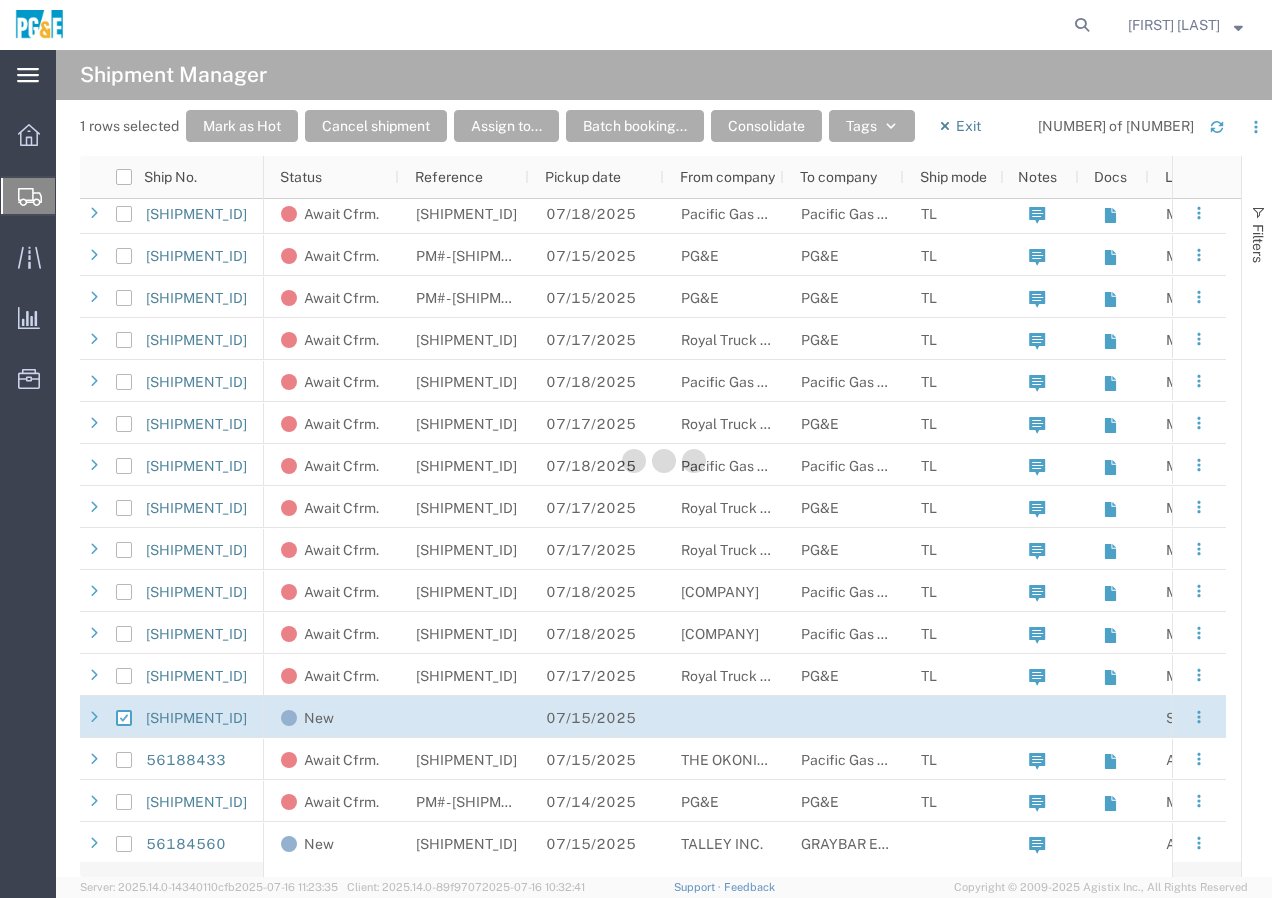 checkbox on "false" 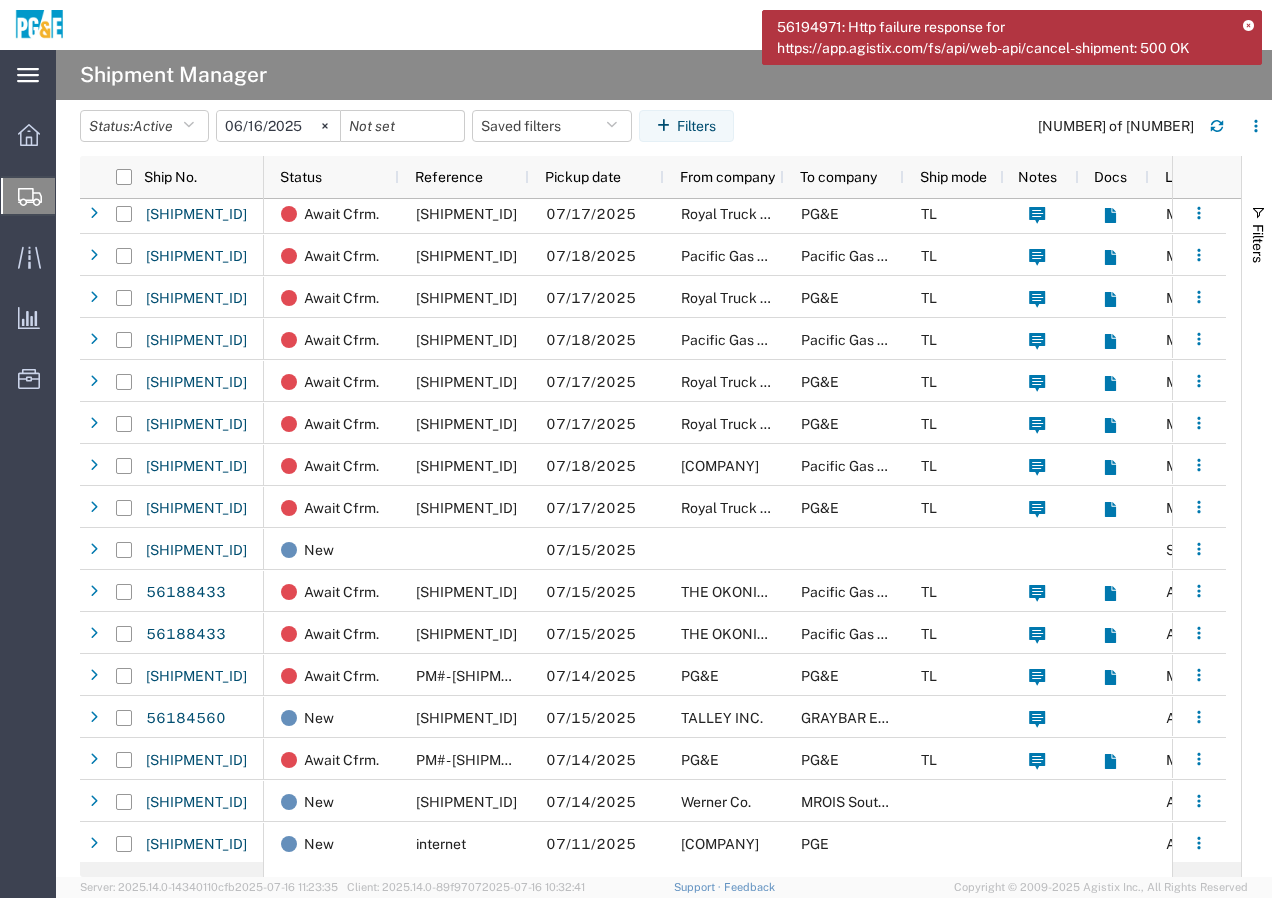click 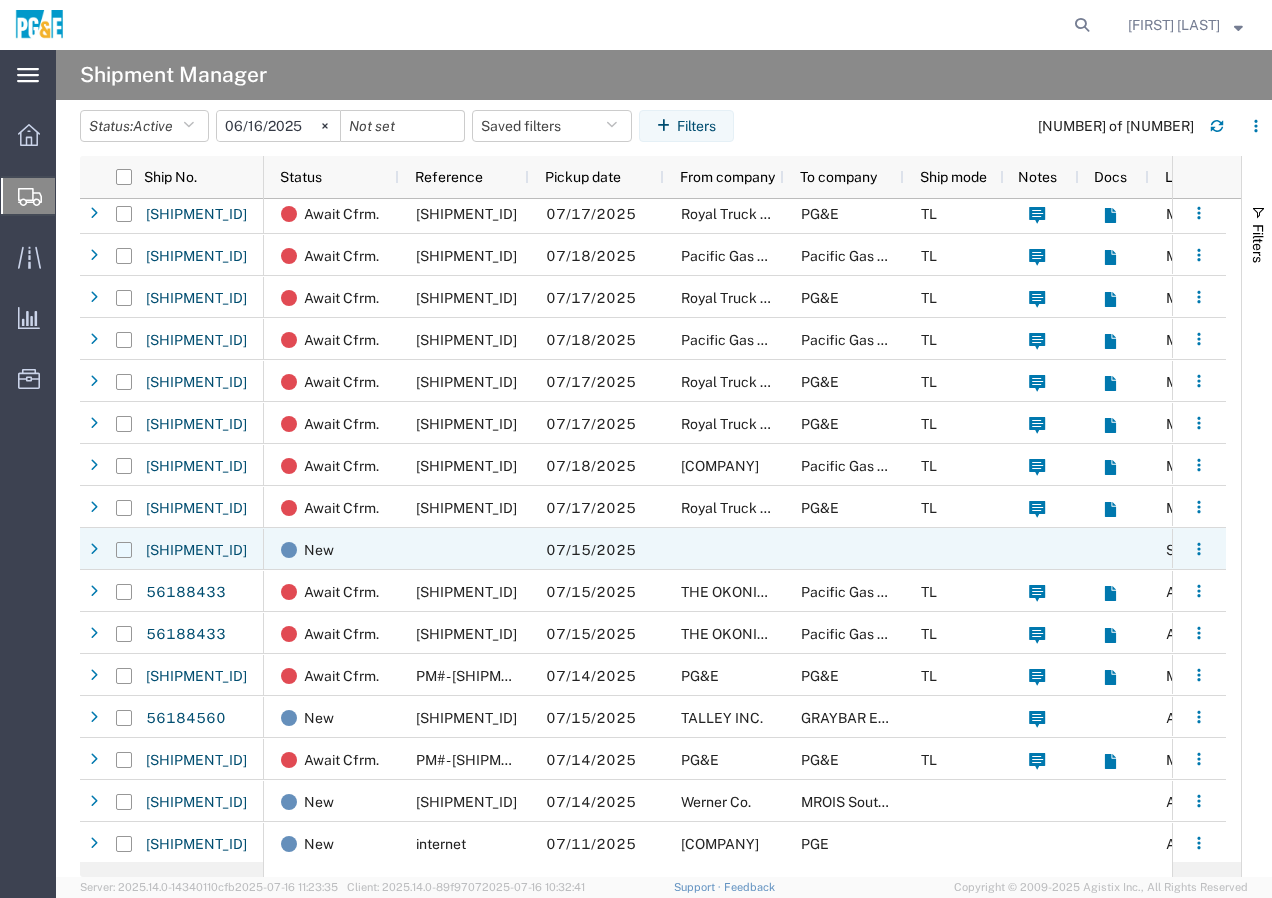 click at bounding box center (124, 550) 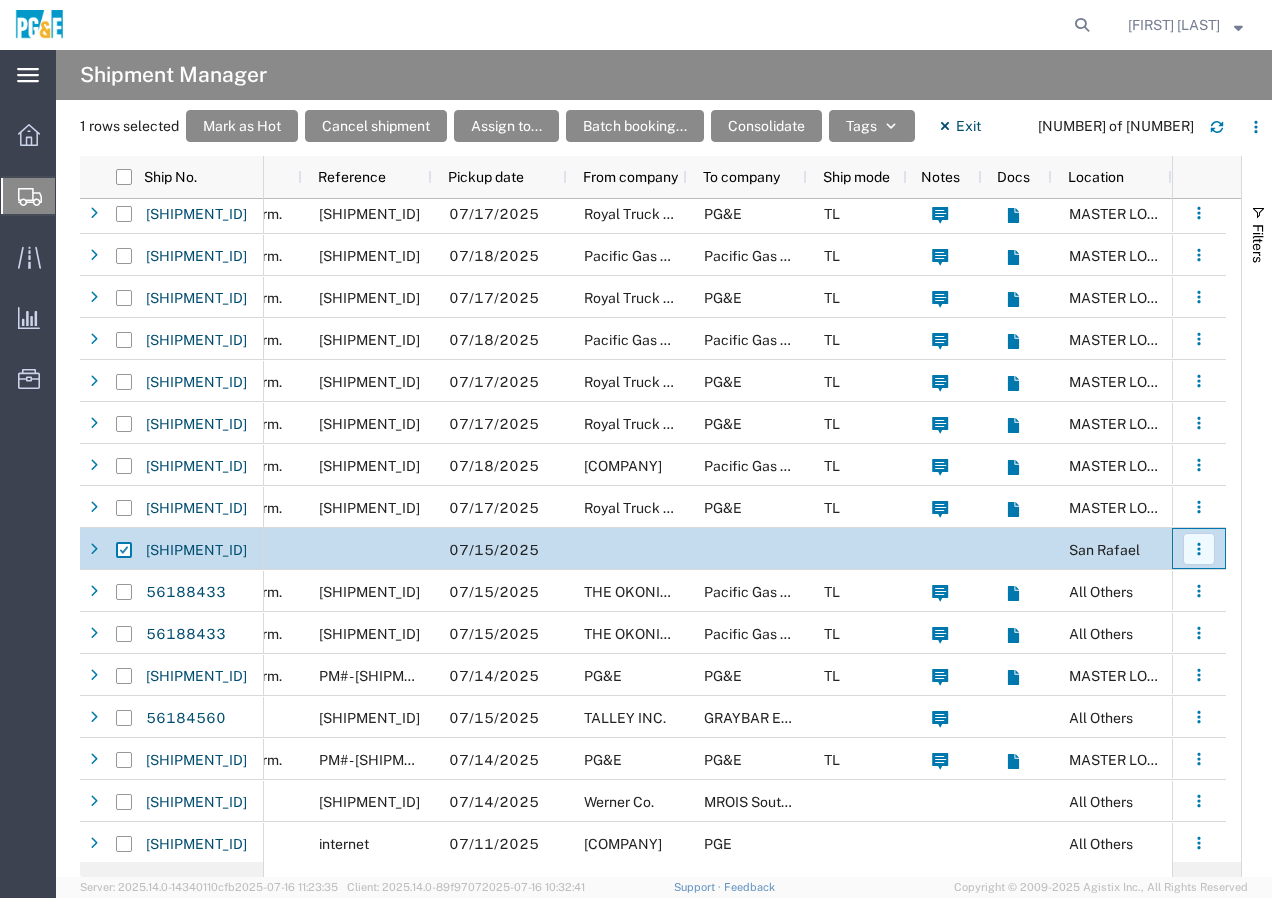 click 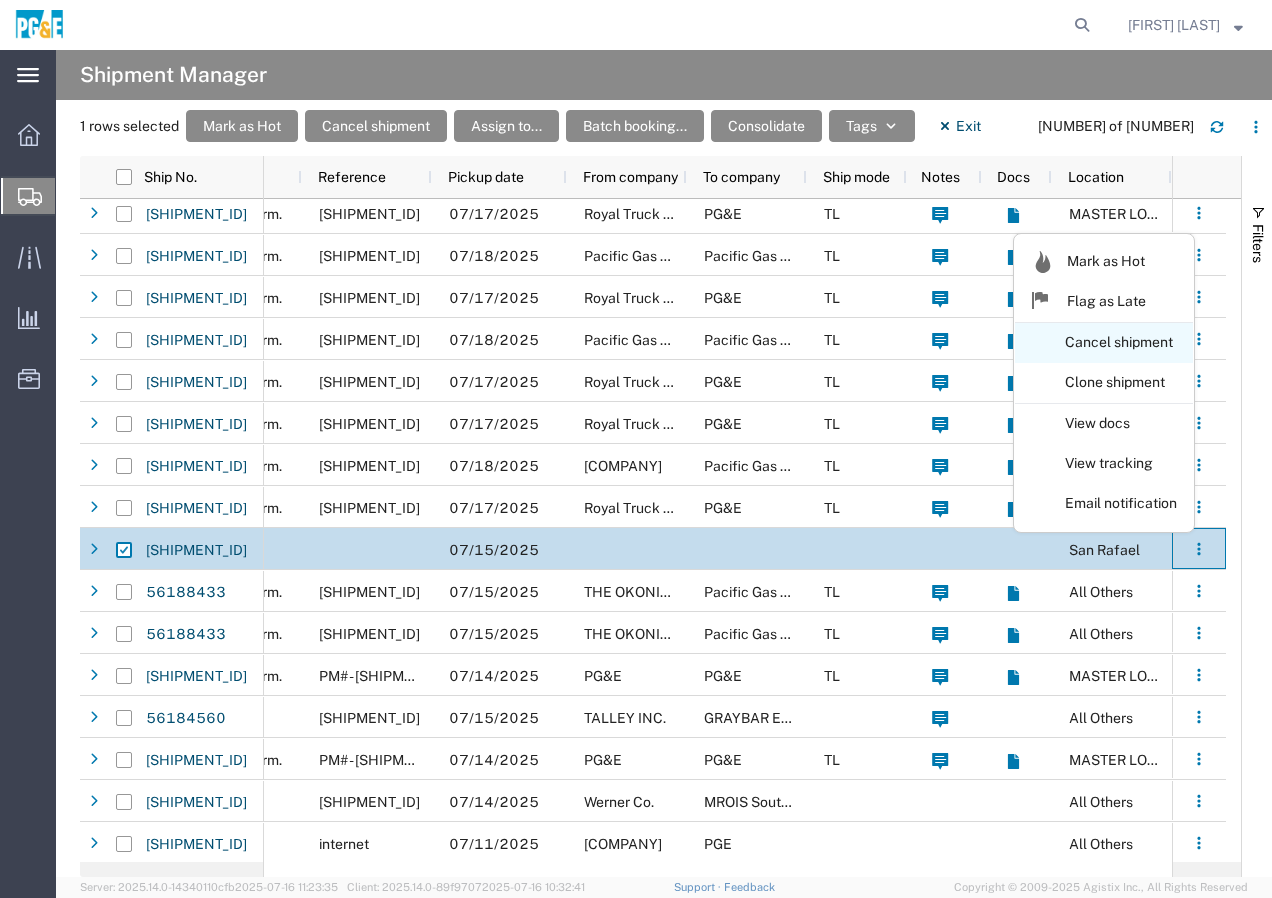 click on "Cancel shipment" 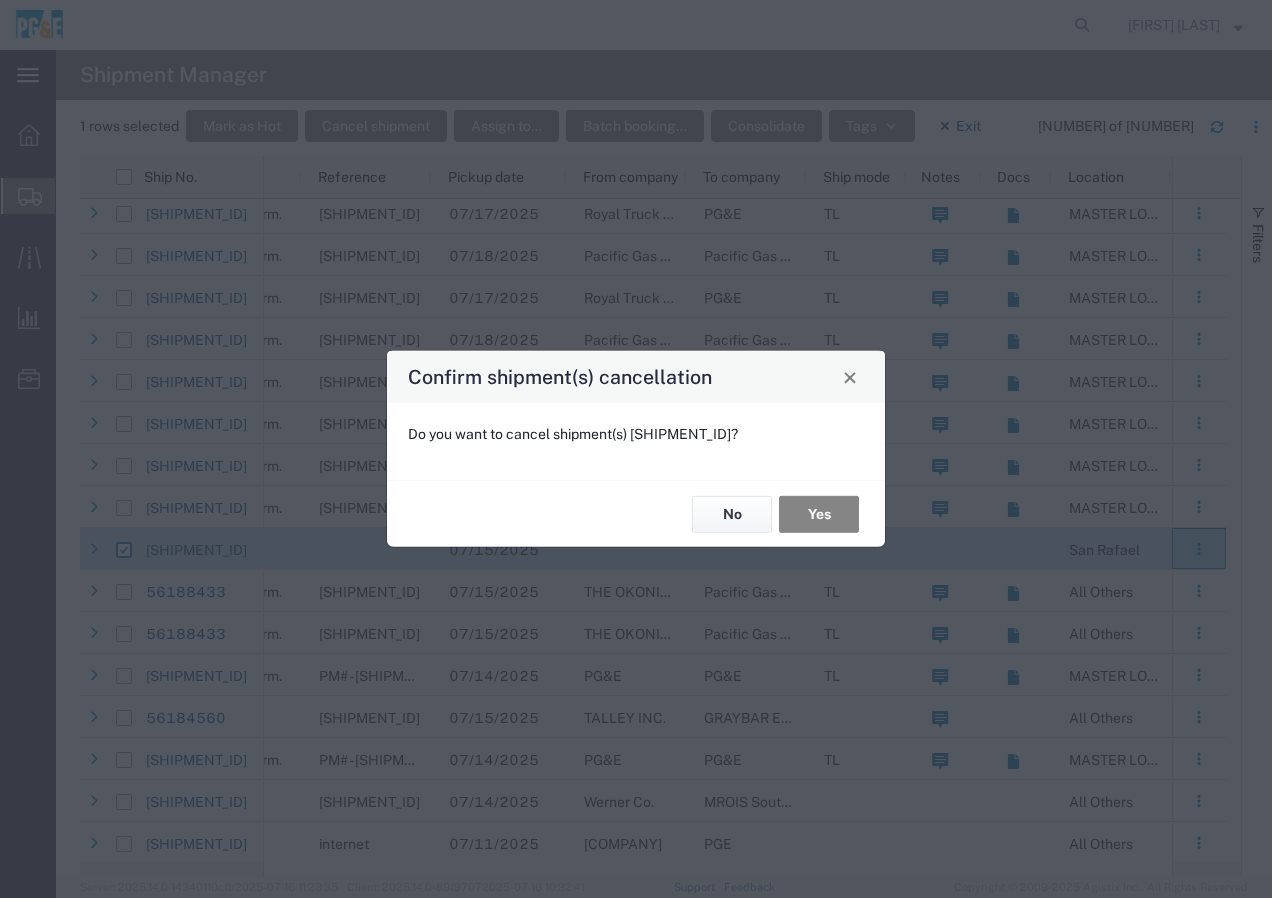 click on "Yes" 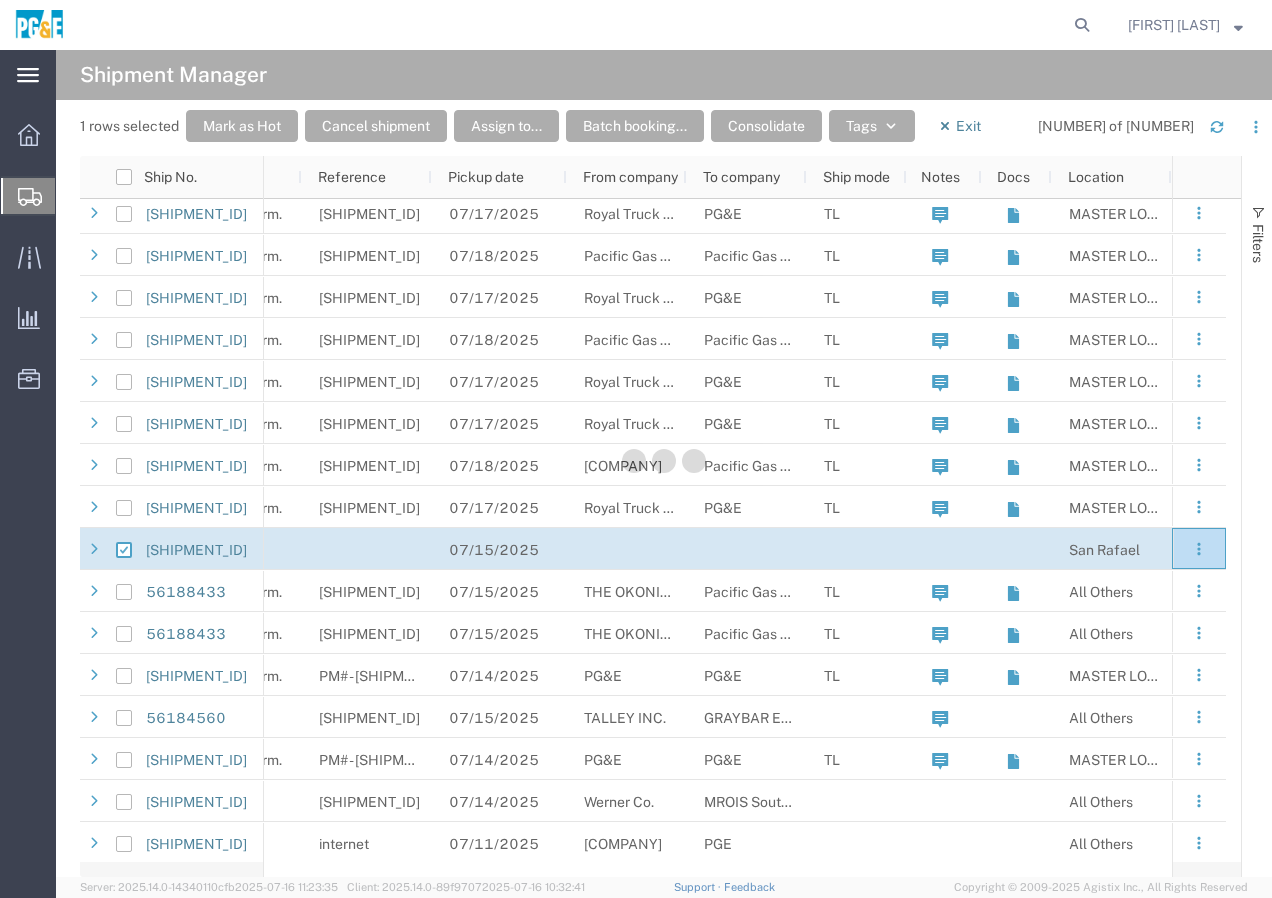 checkbox on "false" 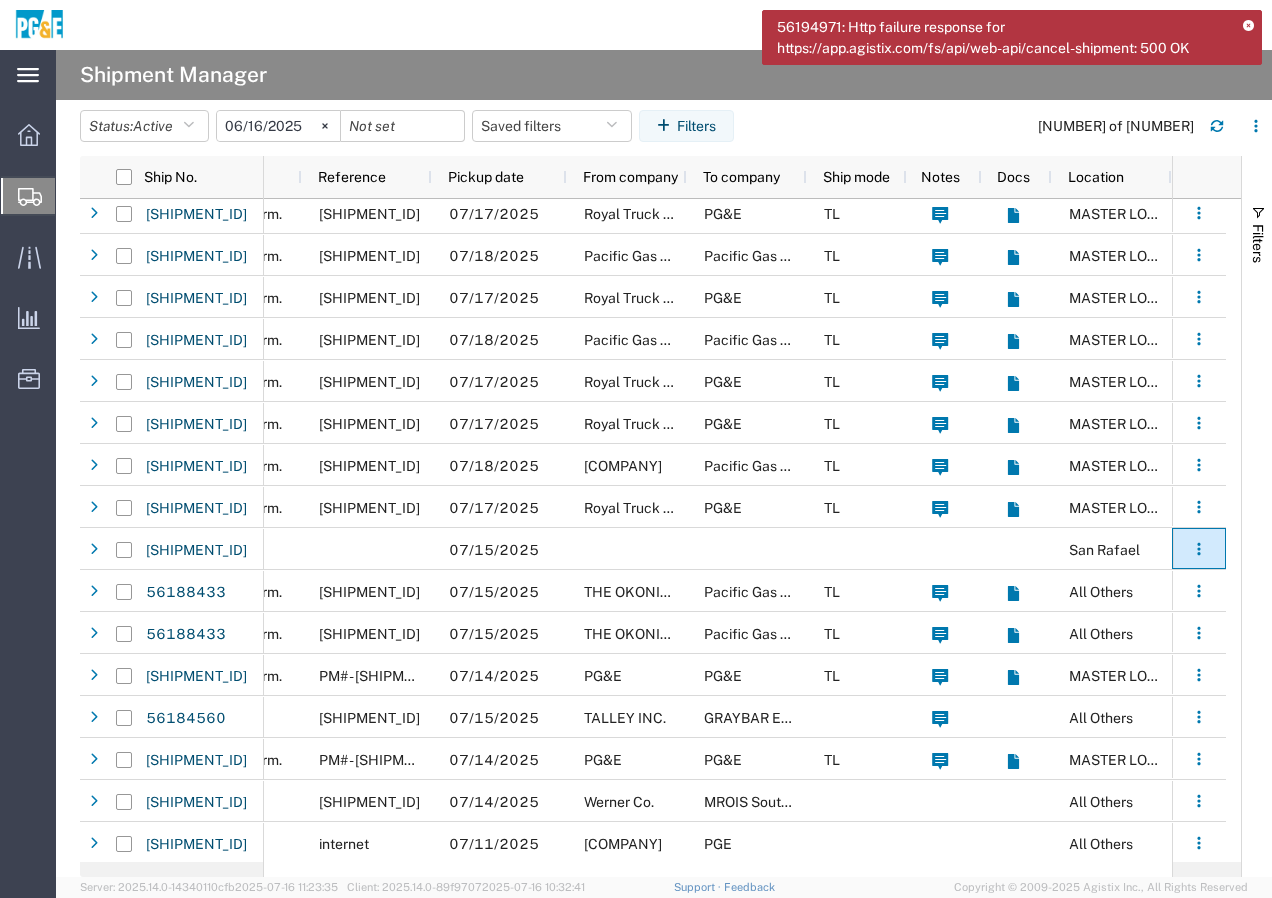 click 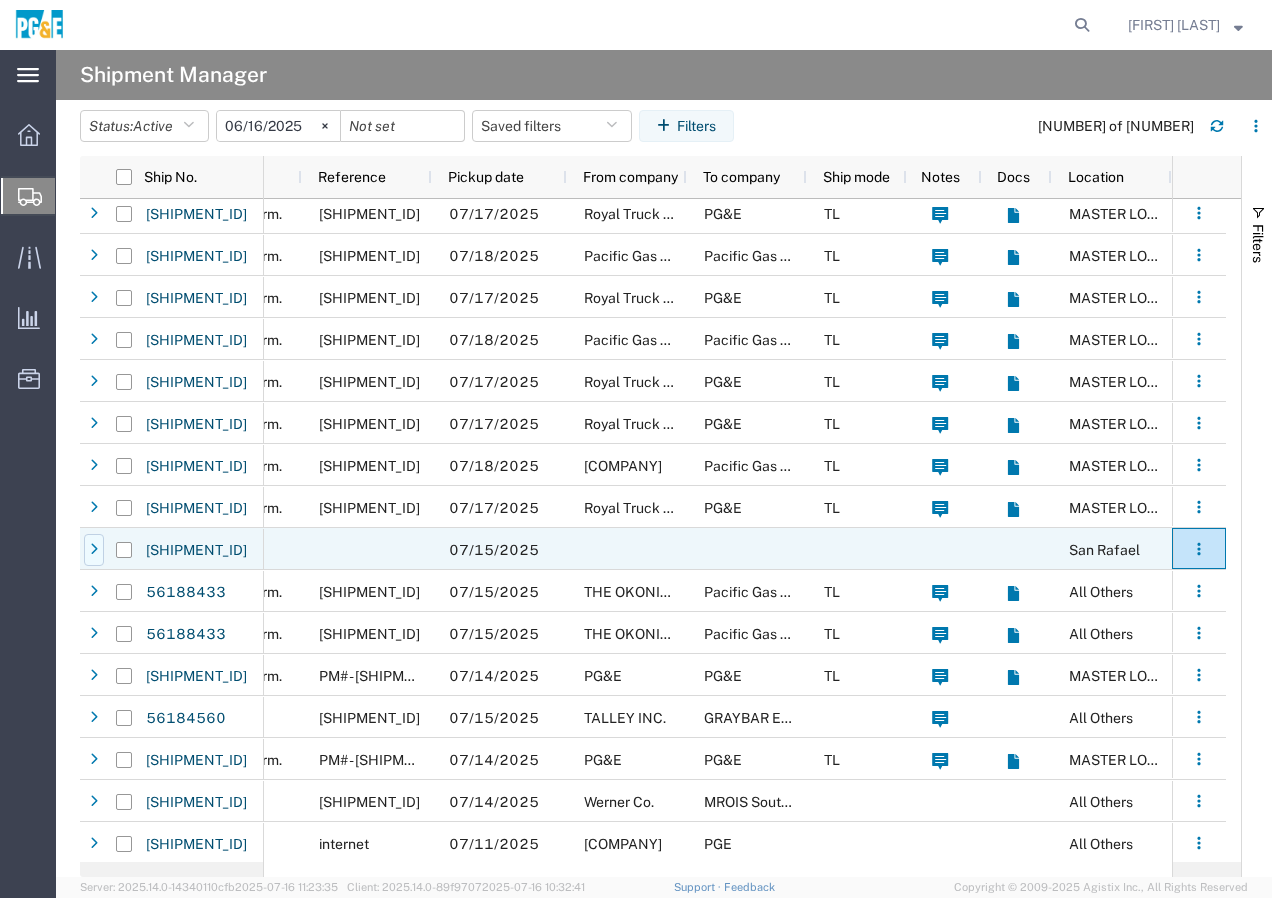click 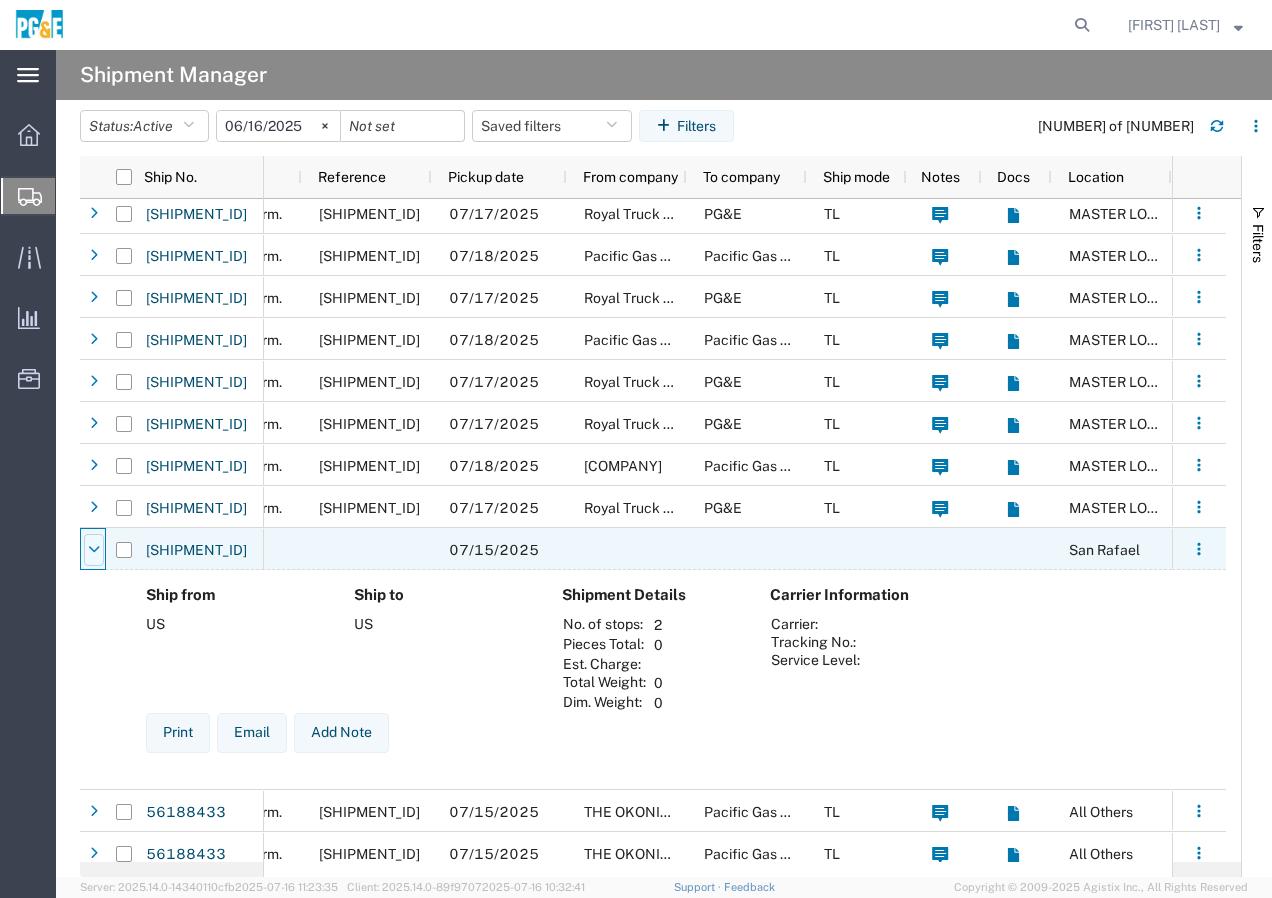 click 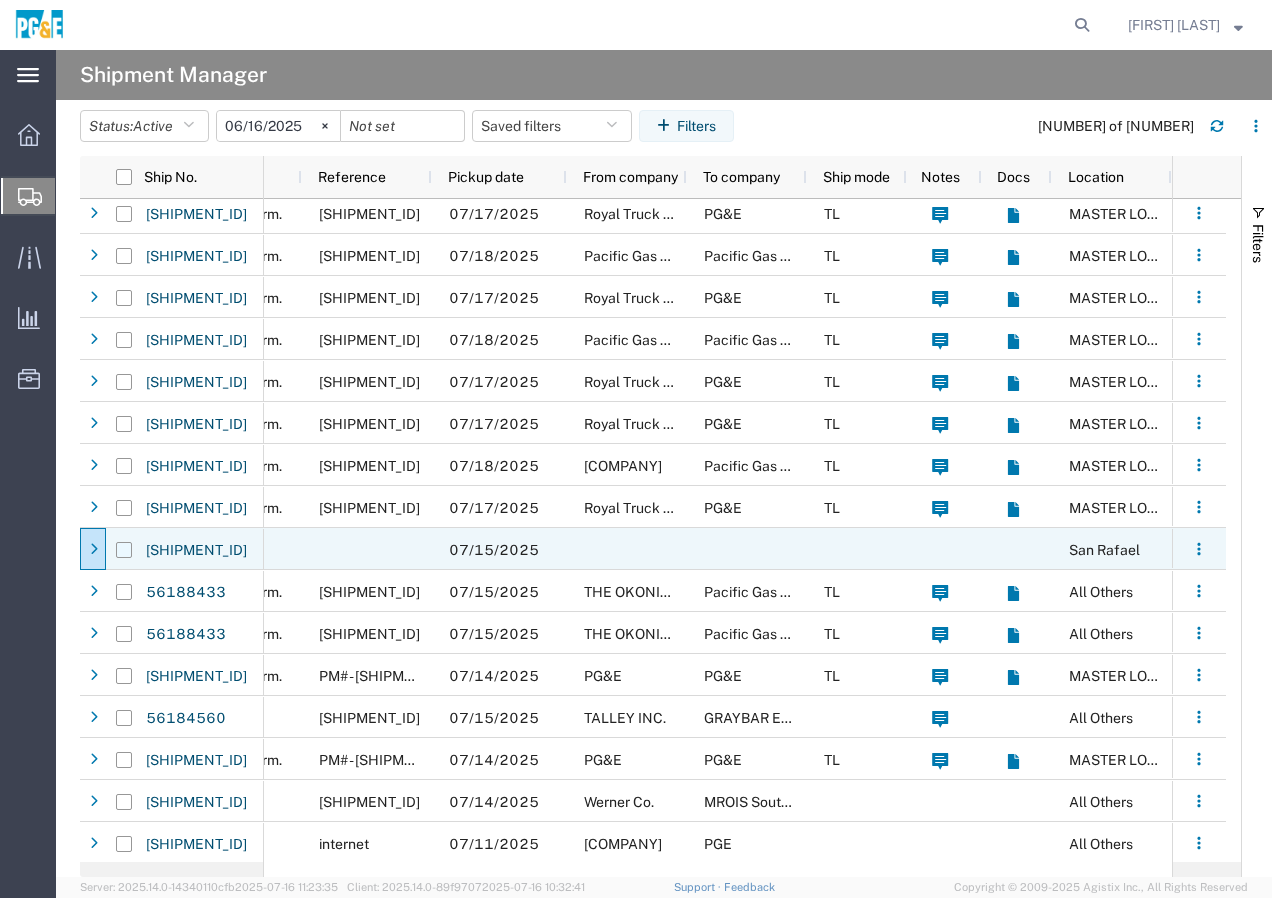click at bounding box center (124, 550) 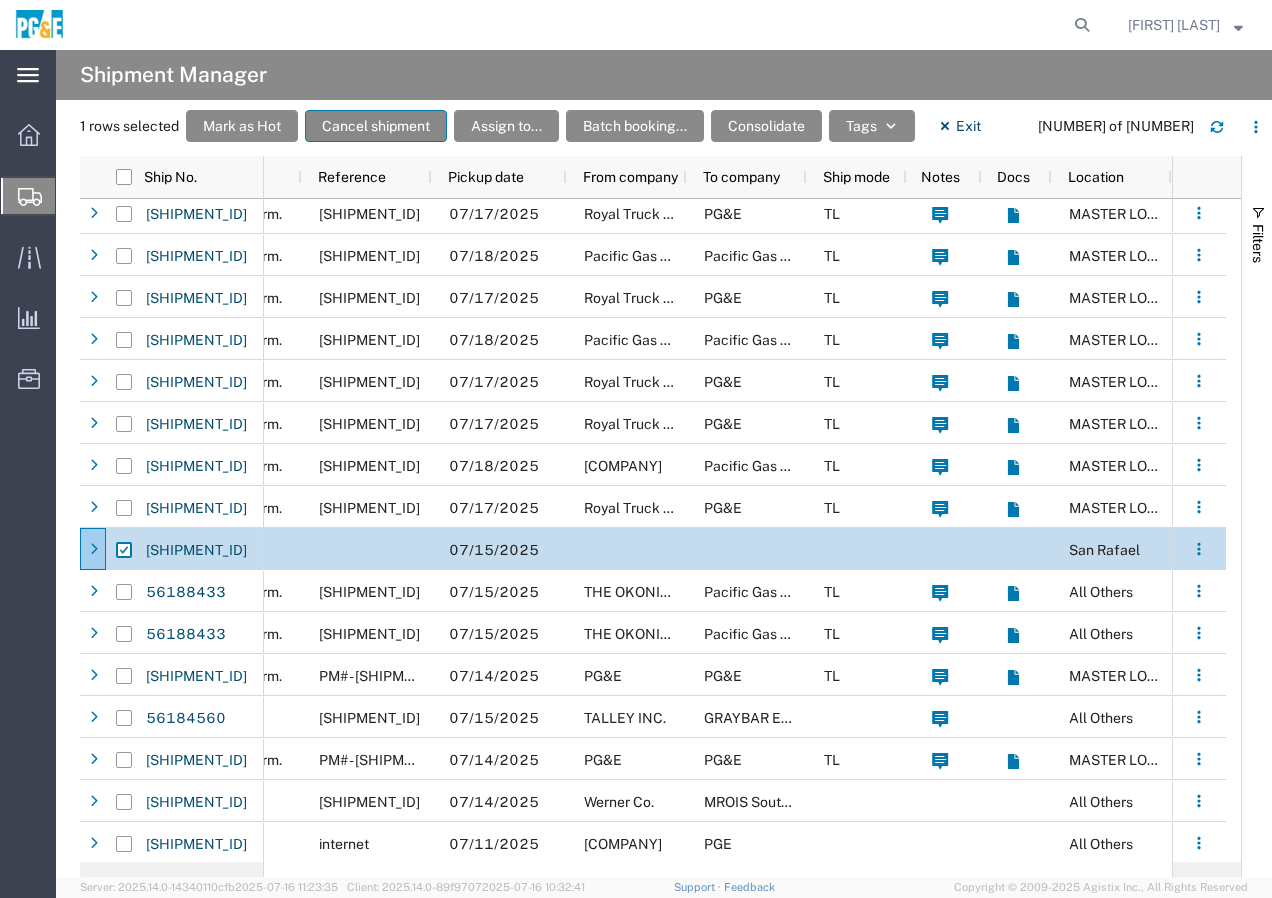 click on "Cancel shipment" 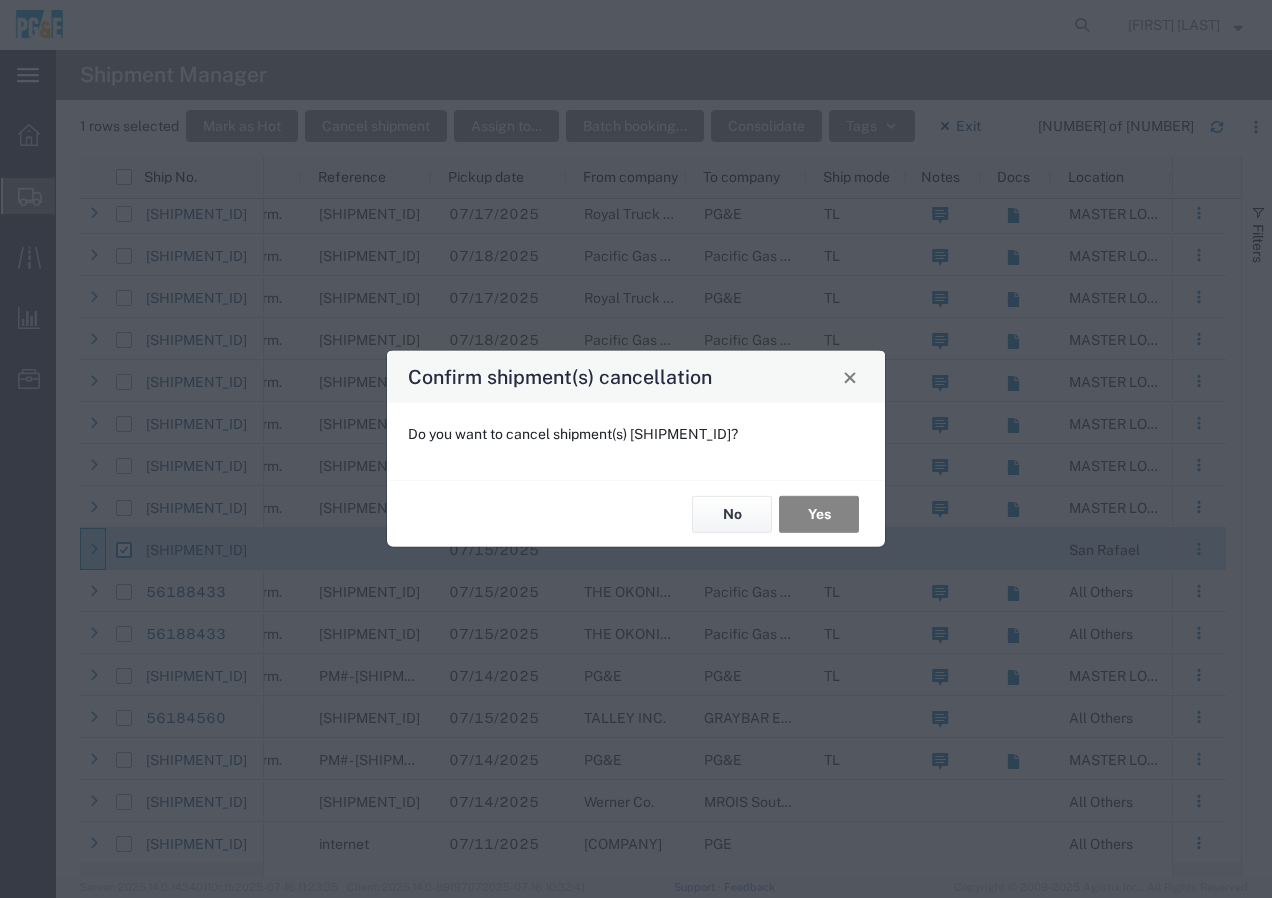 click on "Yes" 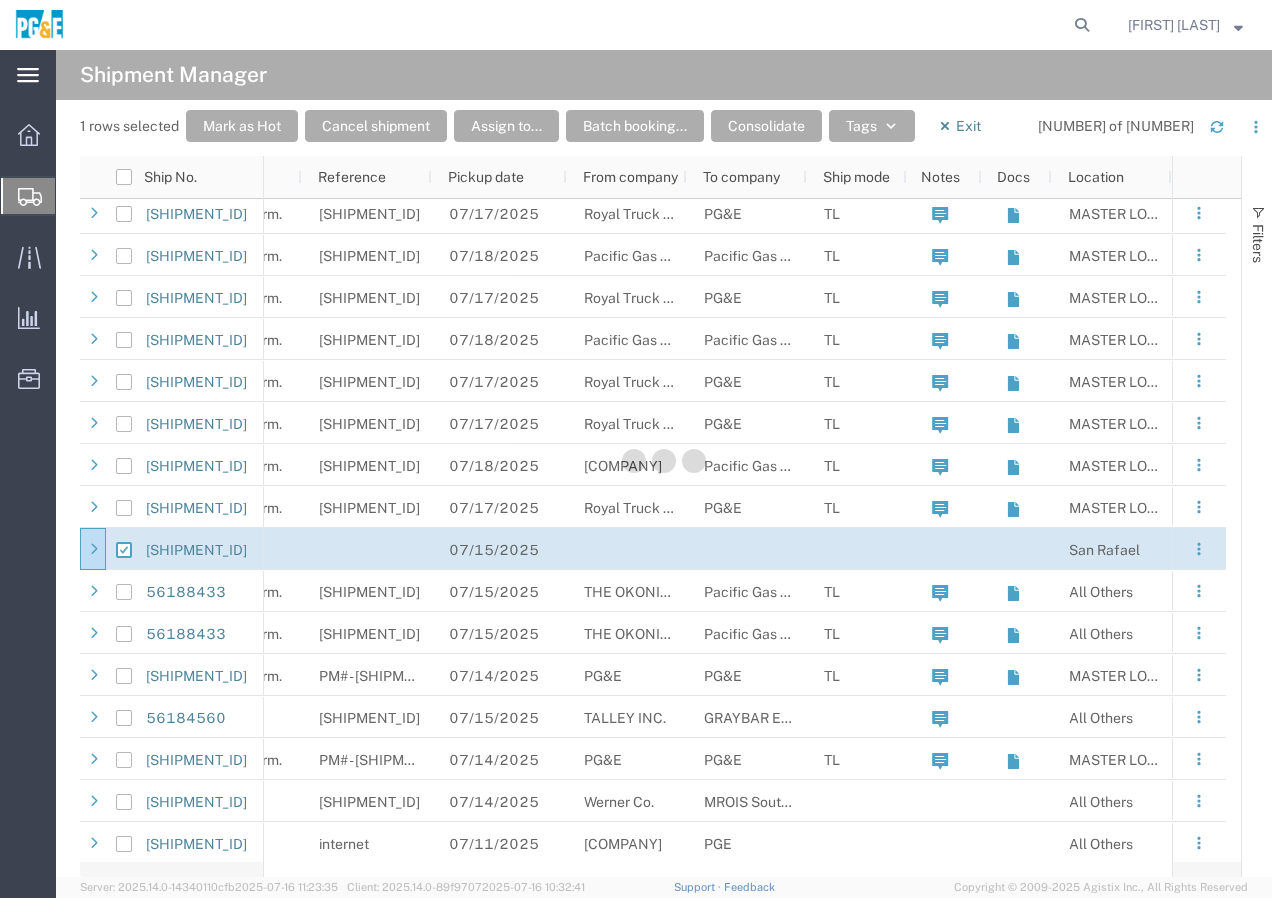 checkbox on "false" 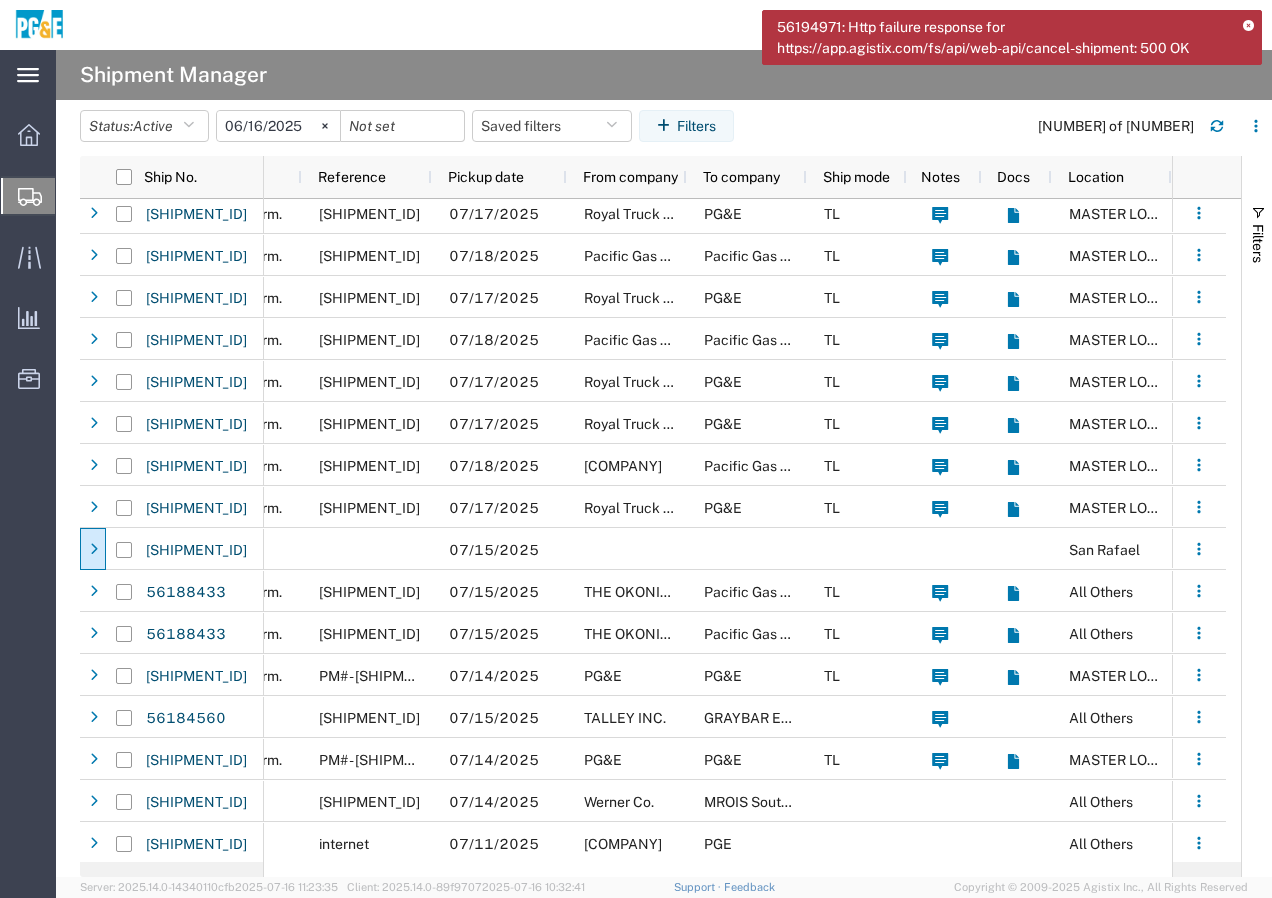 click on "56194971: Http failure response for https://app.agistix.com/fs/api/web-api/cancel-shipment: 500 OK" 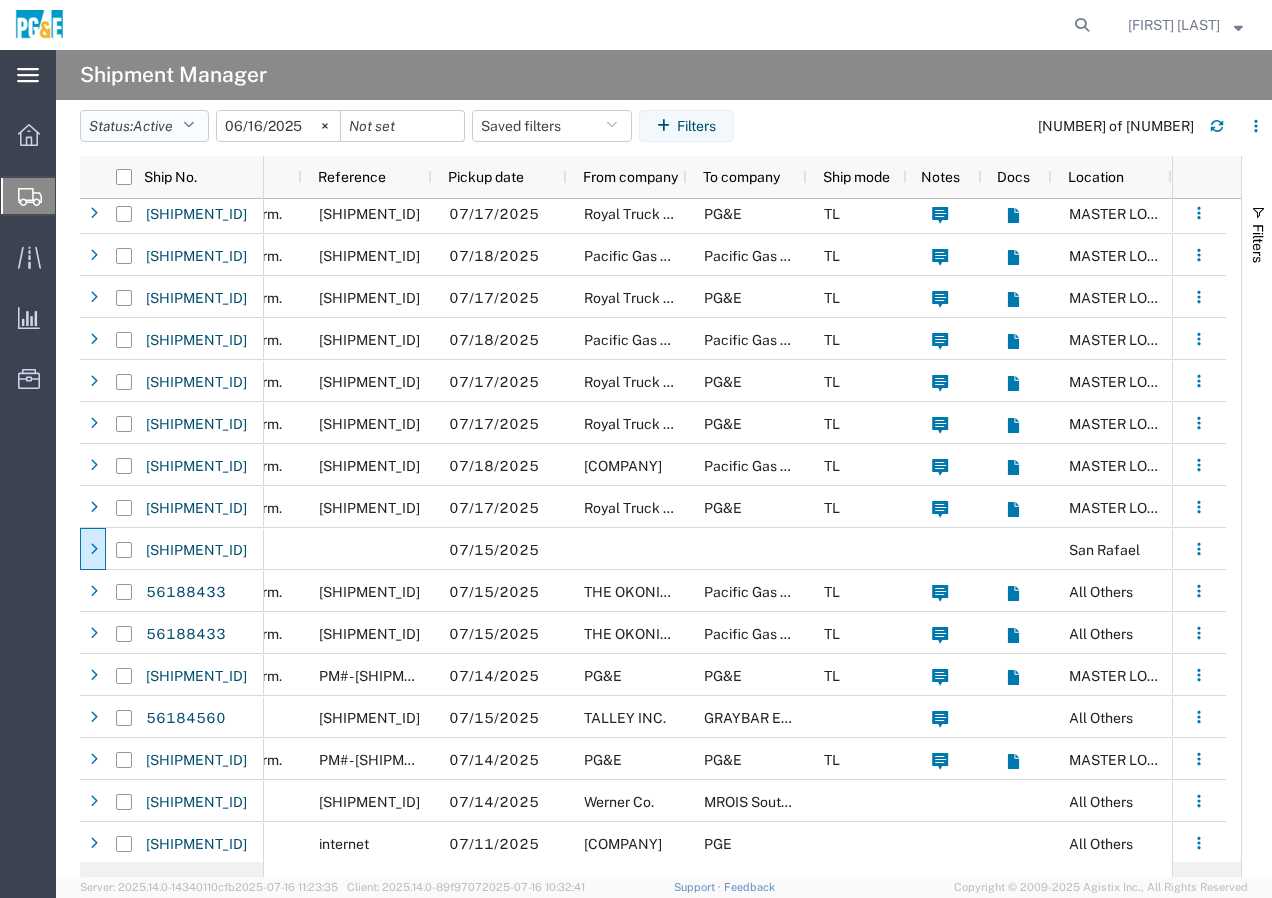 click 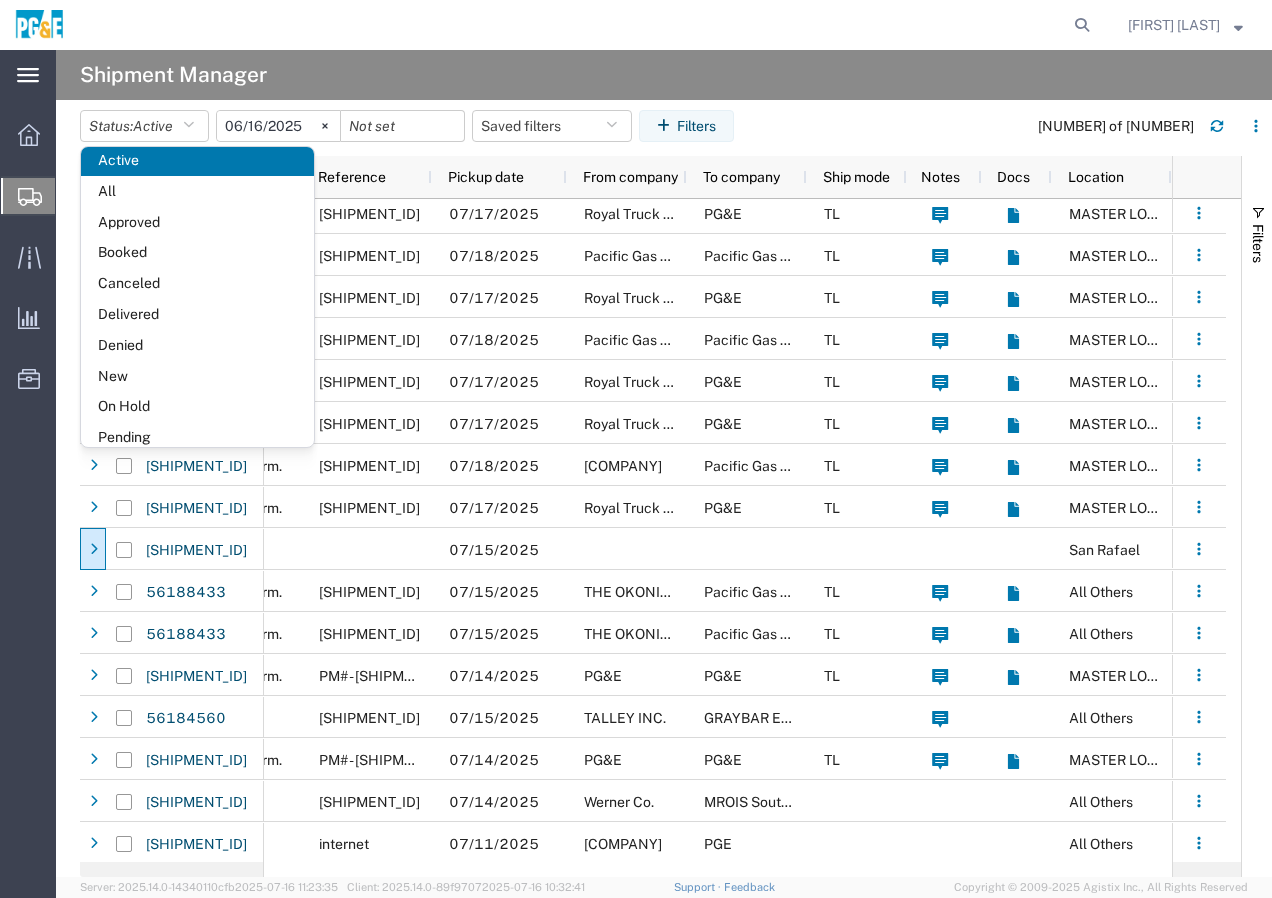 scroll, scrollTop: 80, scrollLeft: 0, axis: vertical 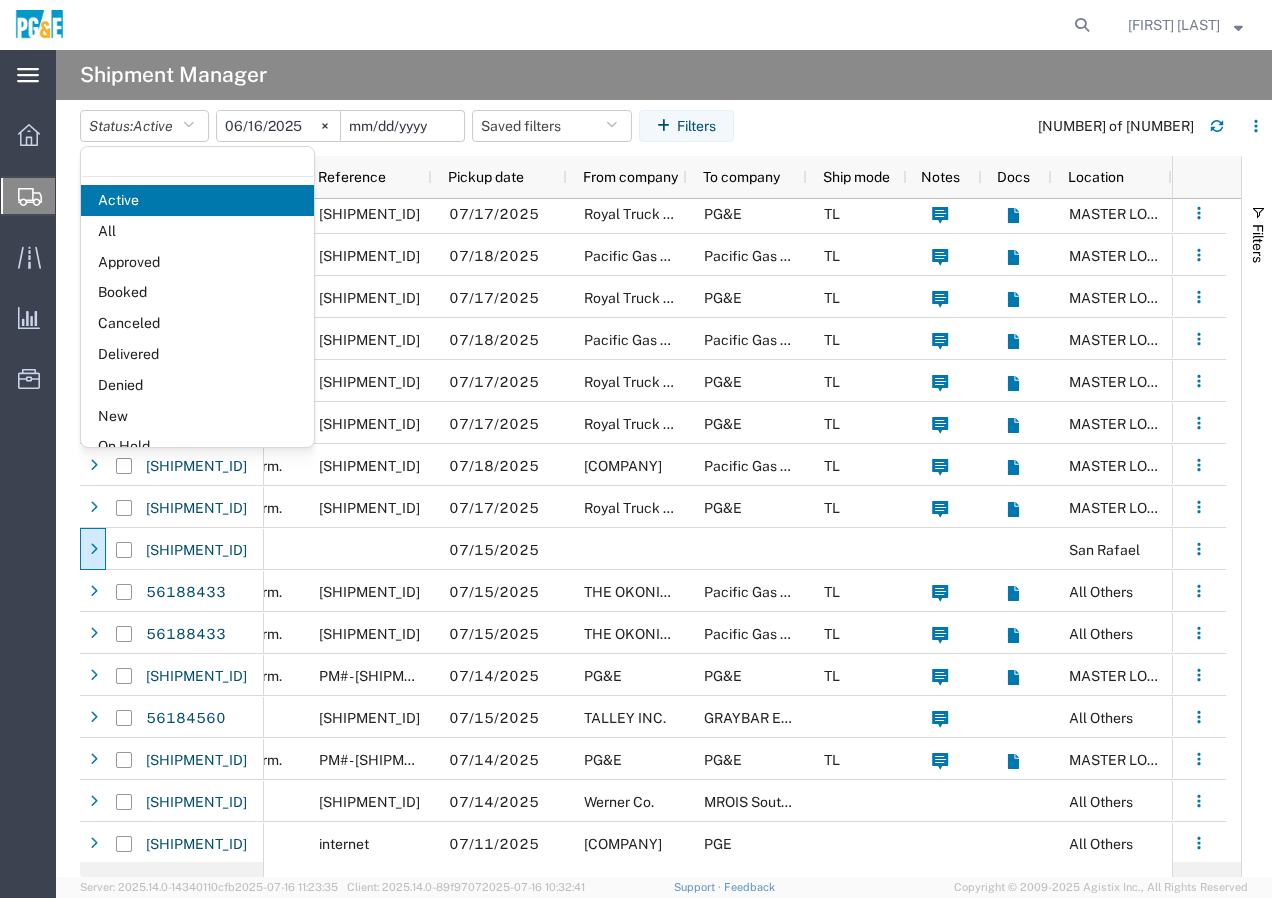 click 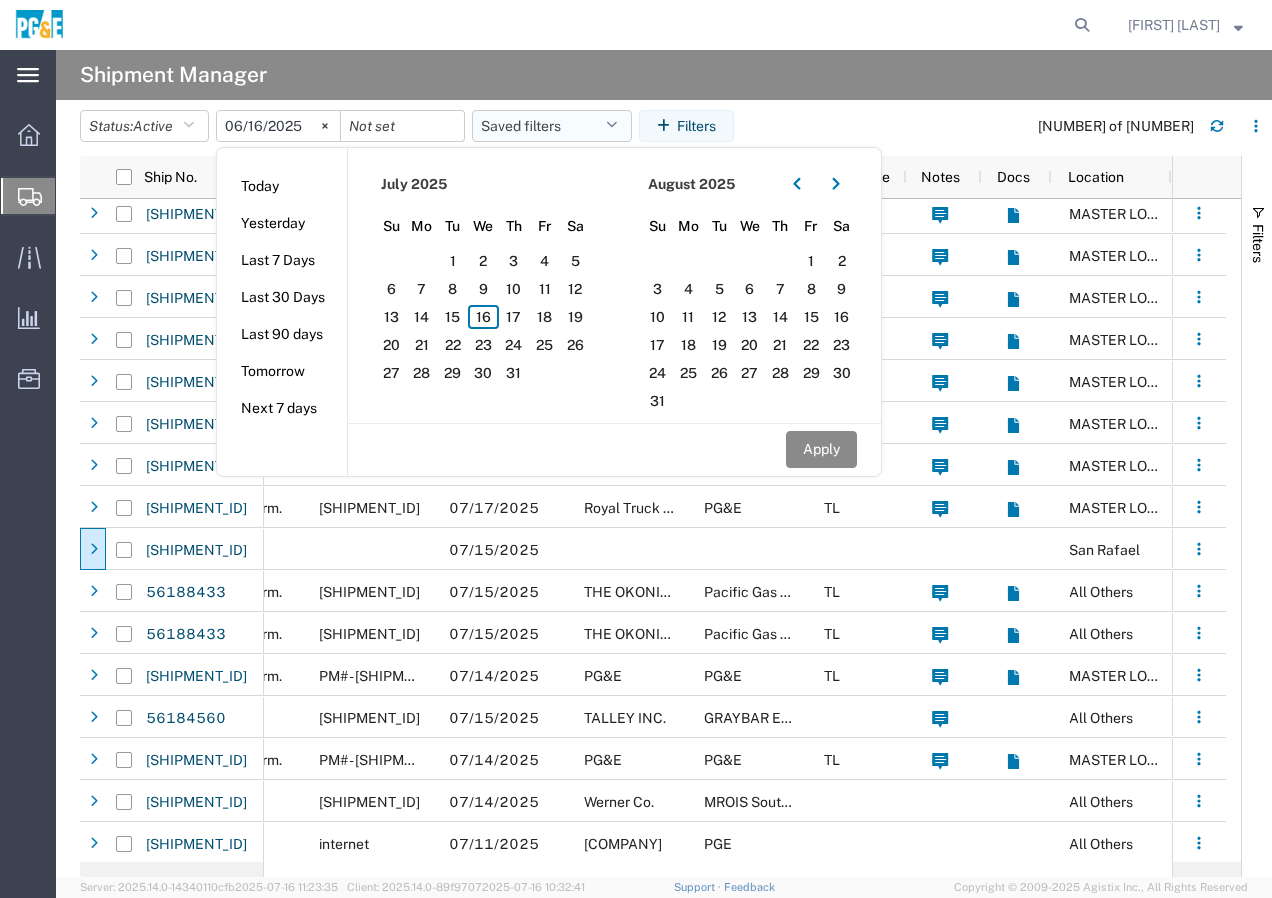 click on "Saved filters" 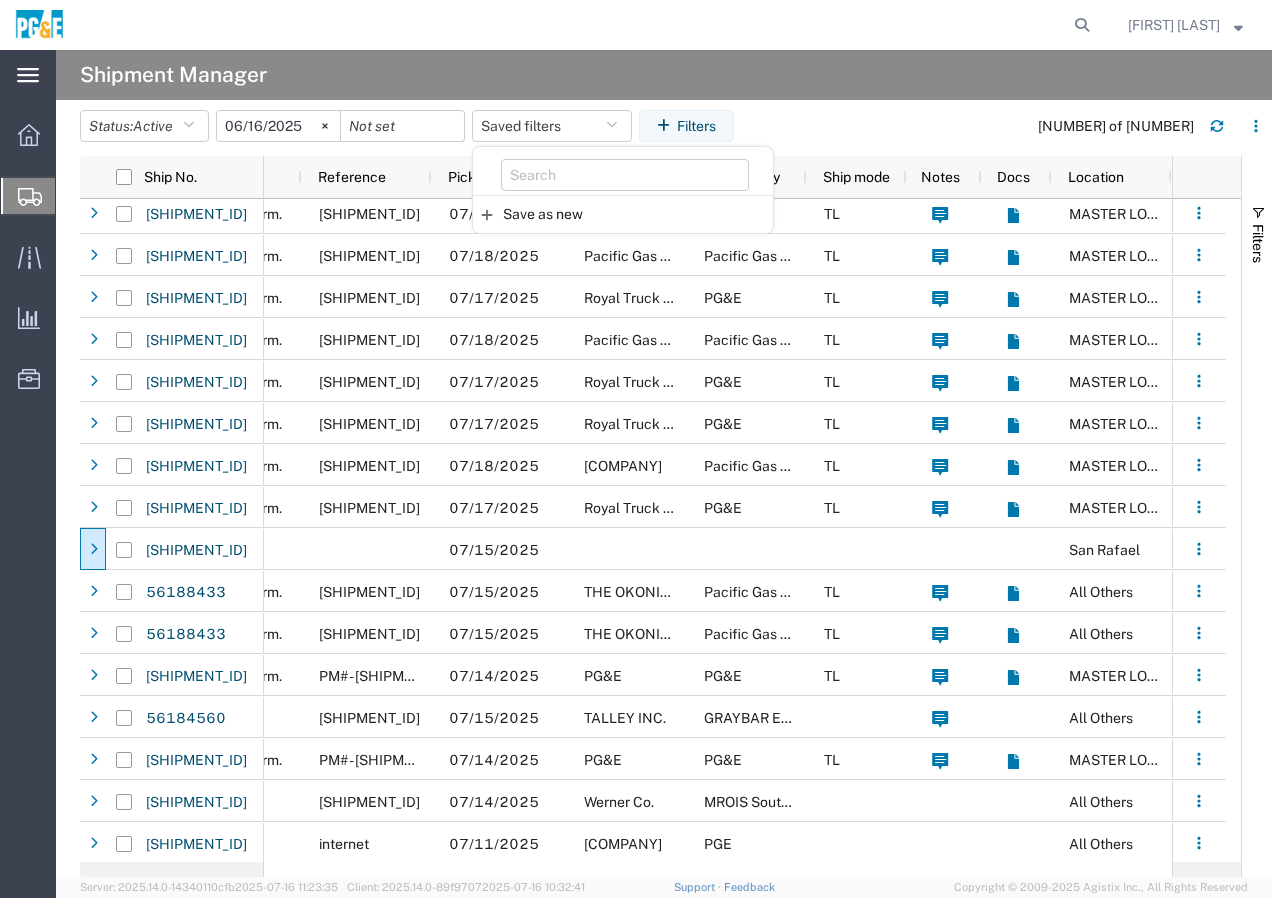 click on "Status: Active Active All Approved Booked Canceled Delivered Denied New On Hold Pending Returned Shipped 2025-06-16 Saved filters Save as new Filters [NUMBER] of [NUMBER]" 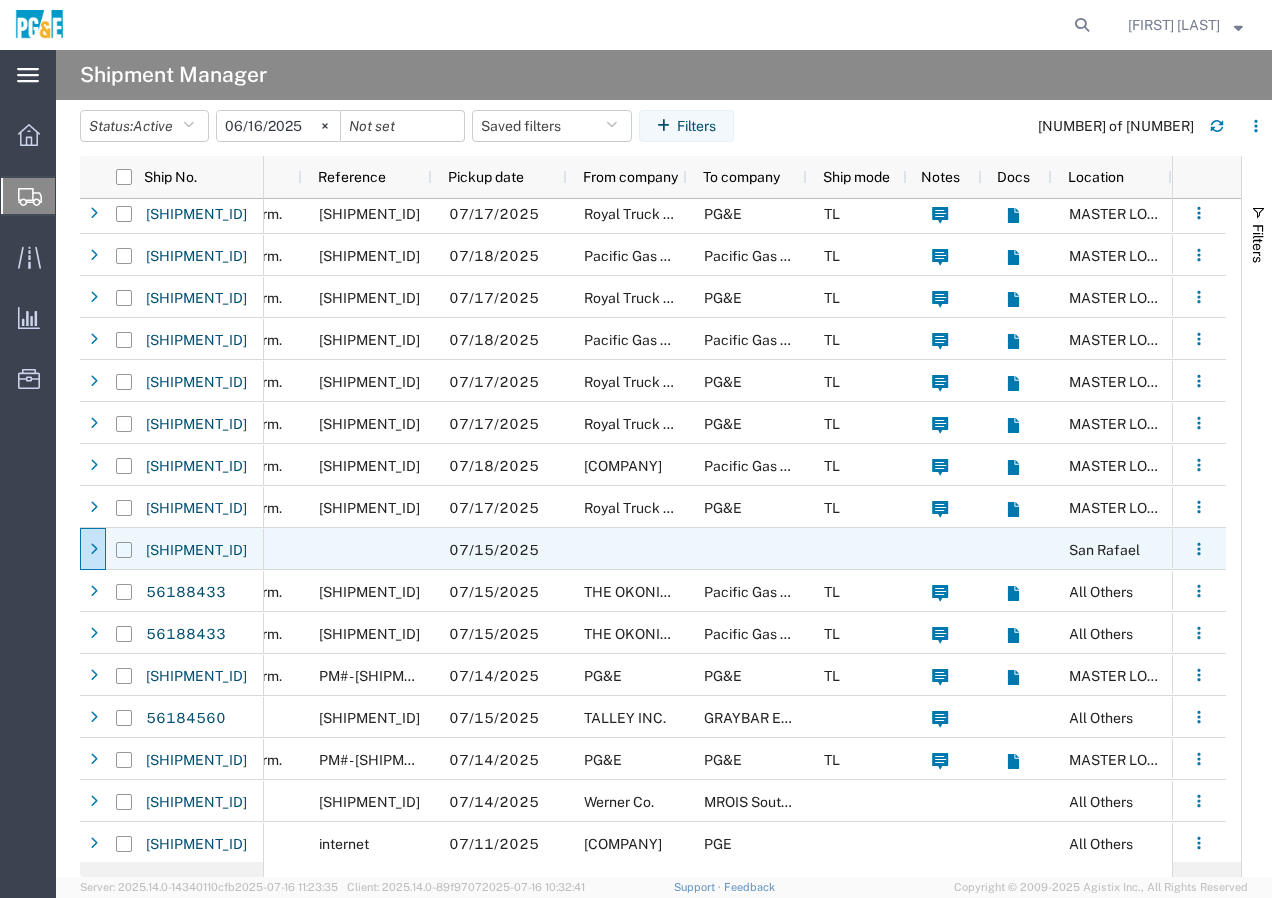 click at bounding box center [124, 550] 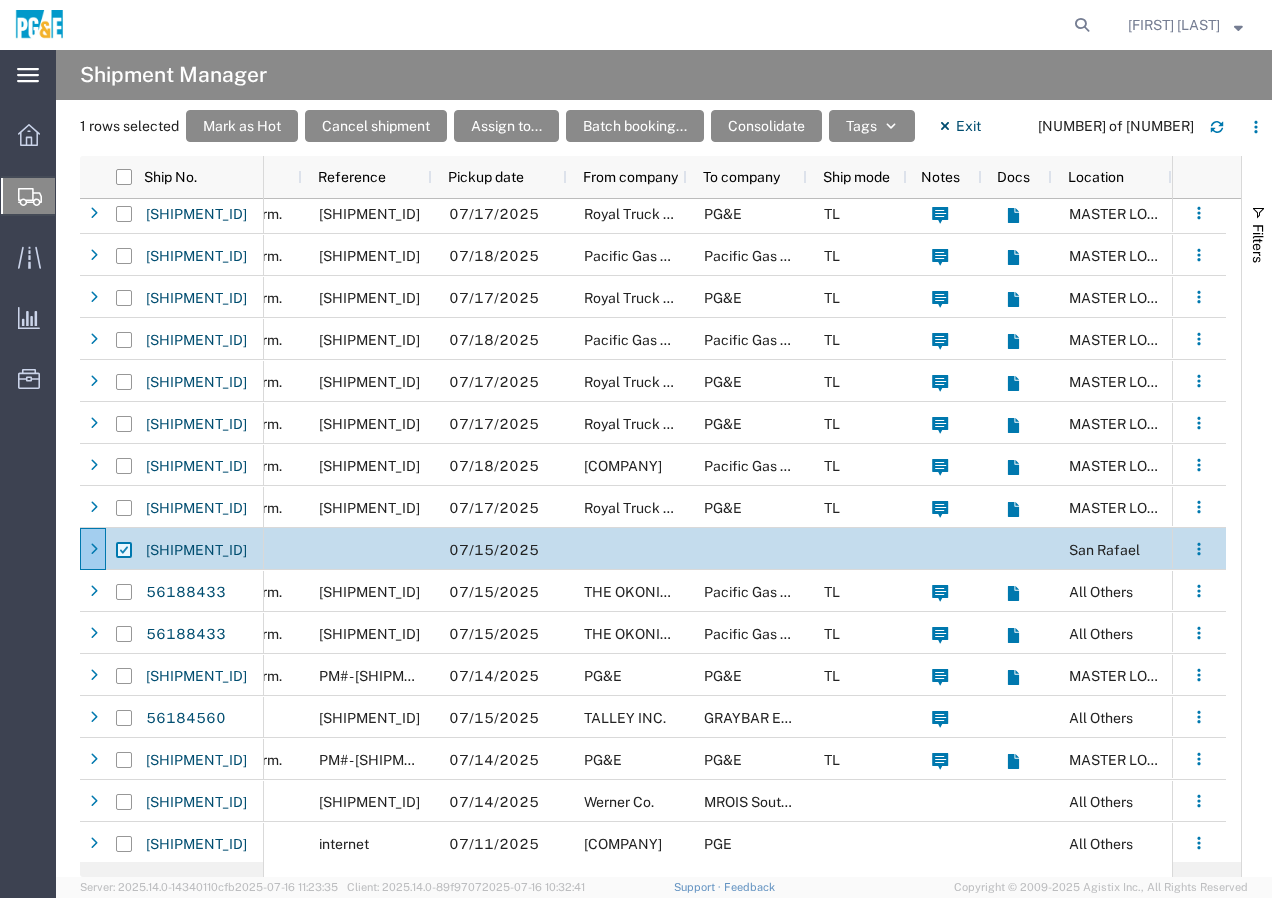 click at bounding box center (124, 550) 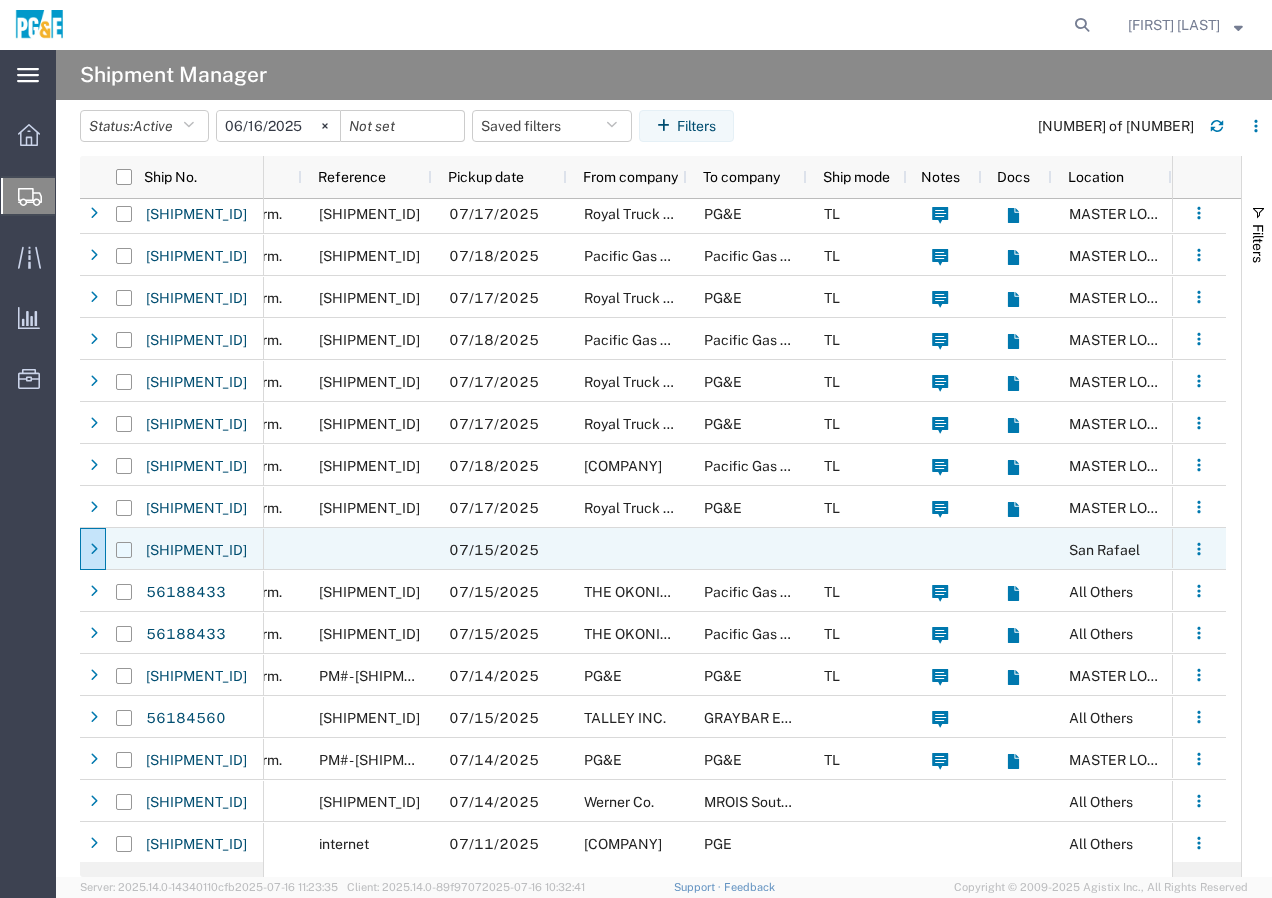 click at bounding box center (124, 550) 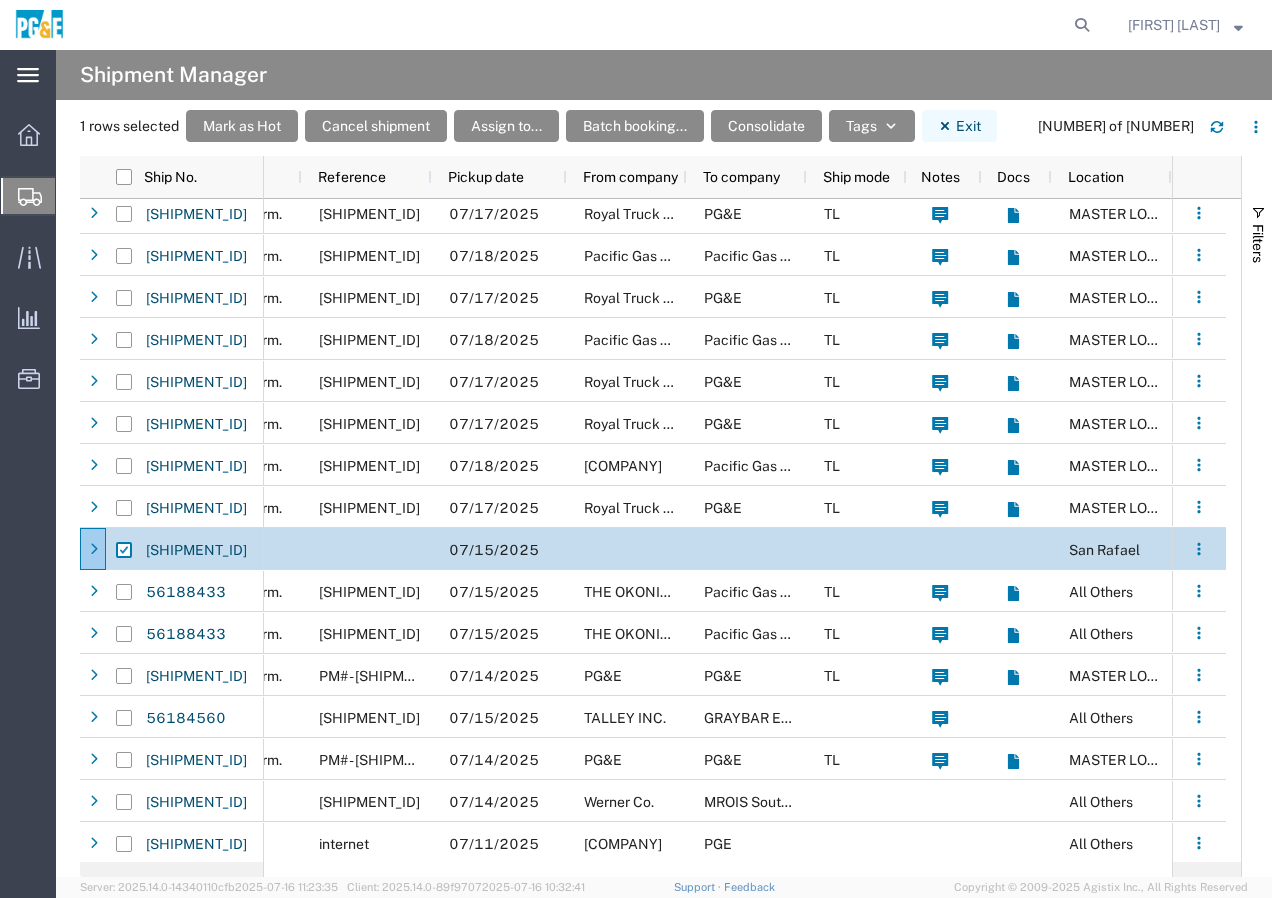 click on "Exit" 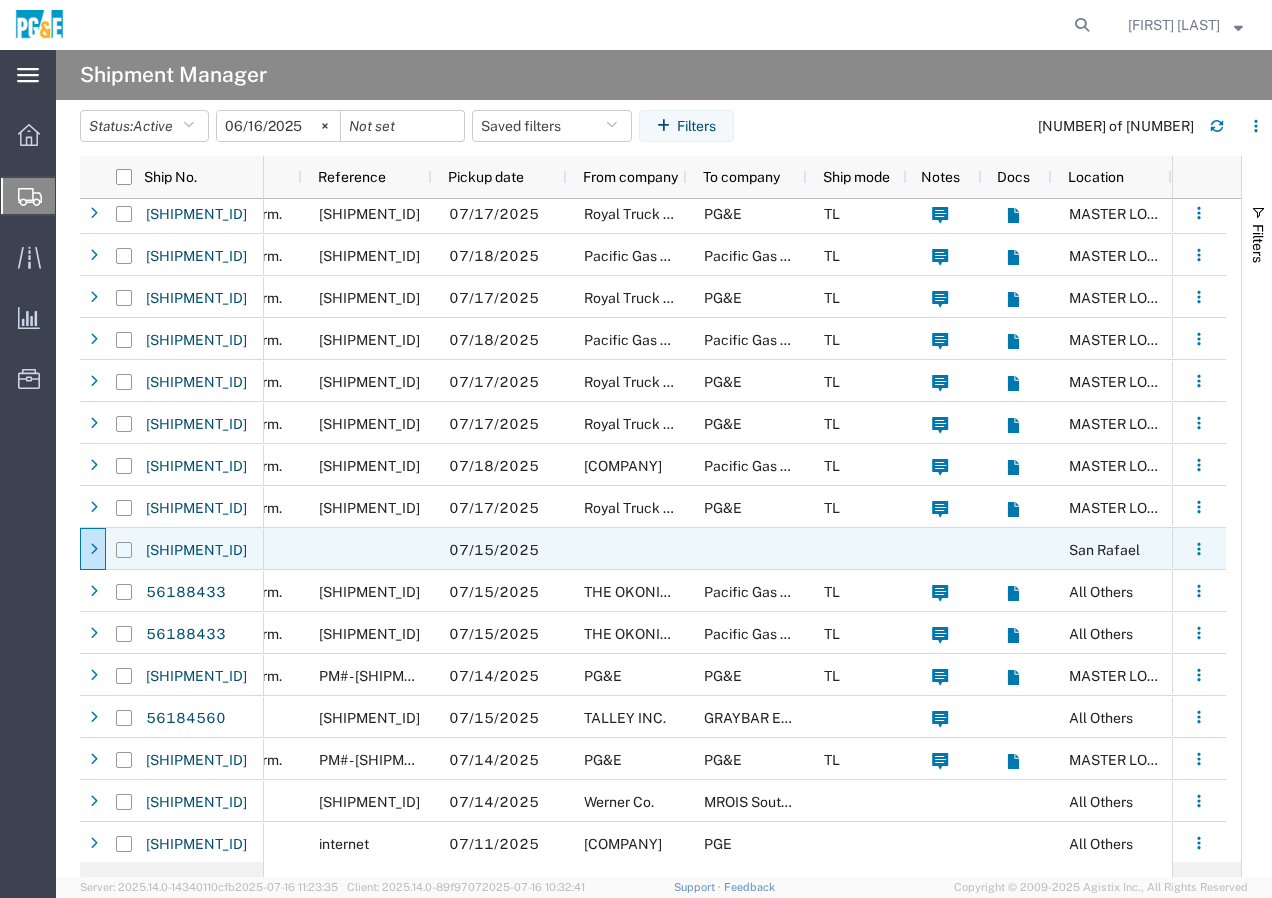 click at bounding box center [124, 550] 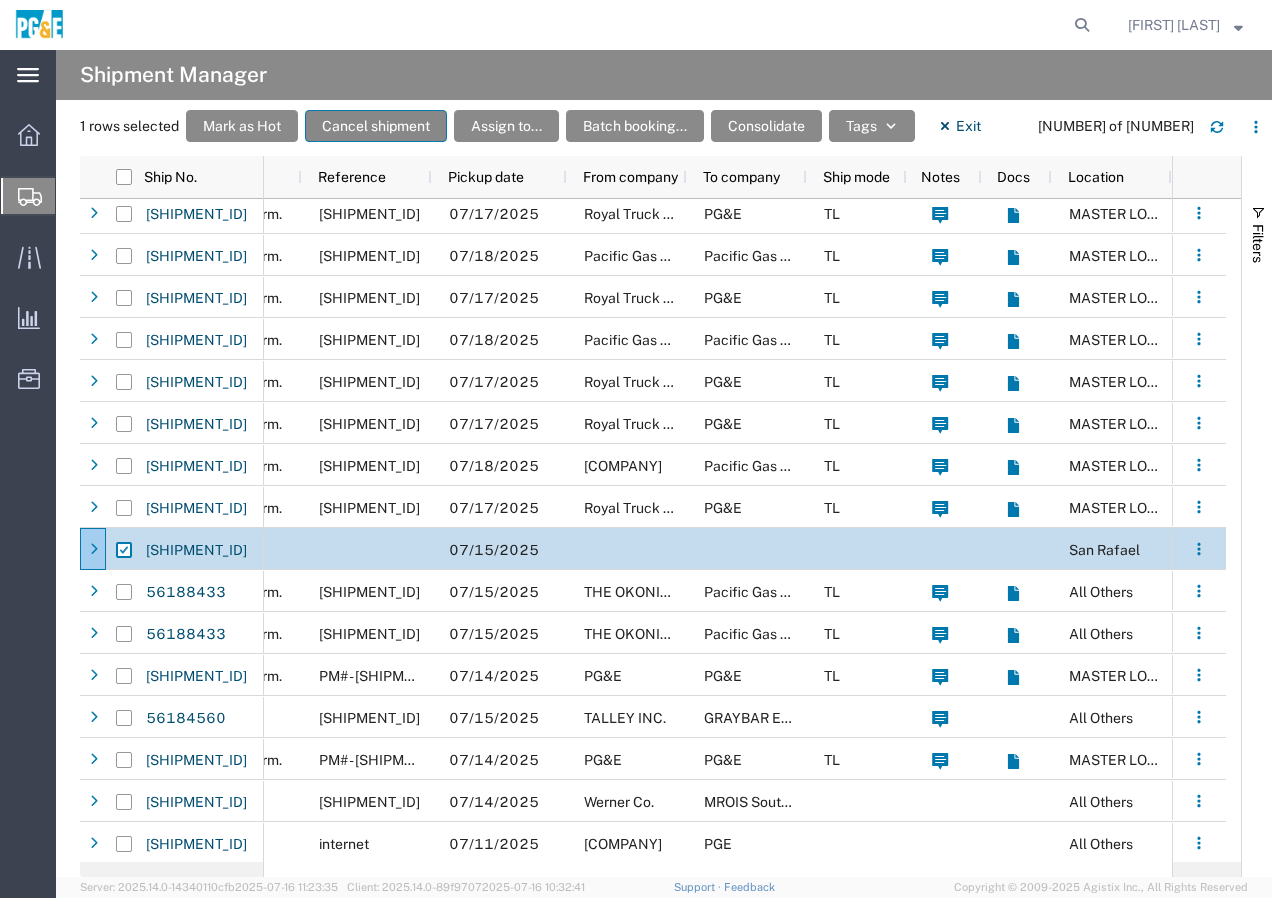 click on "Cancel shipment" 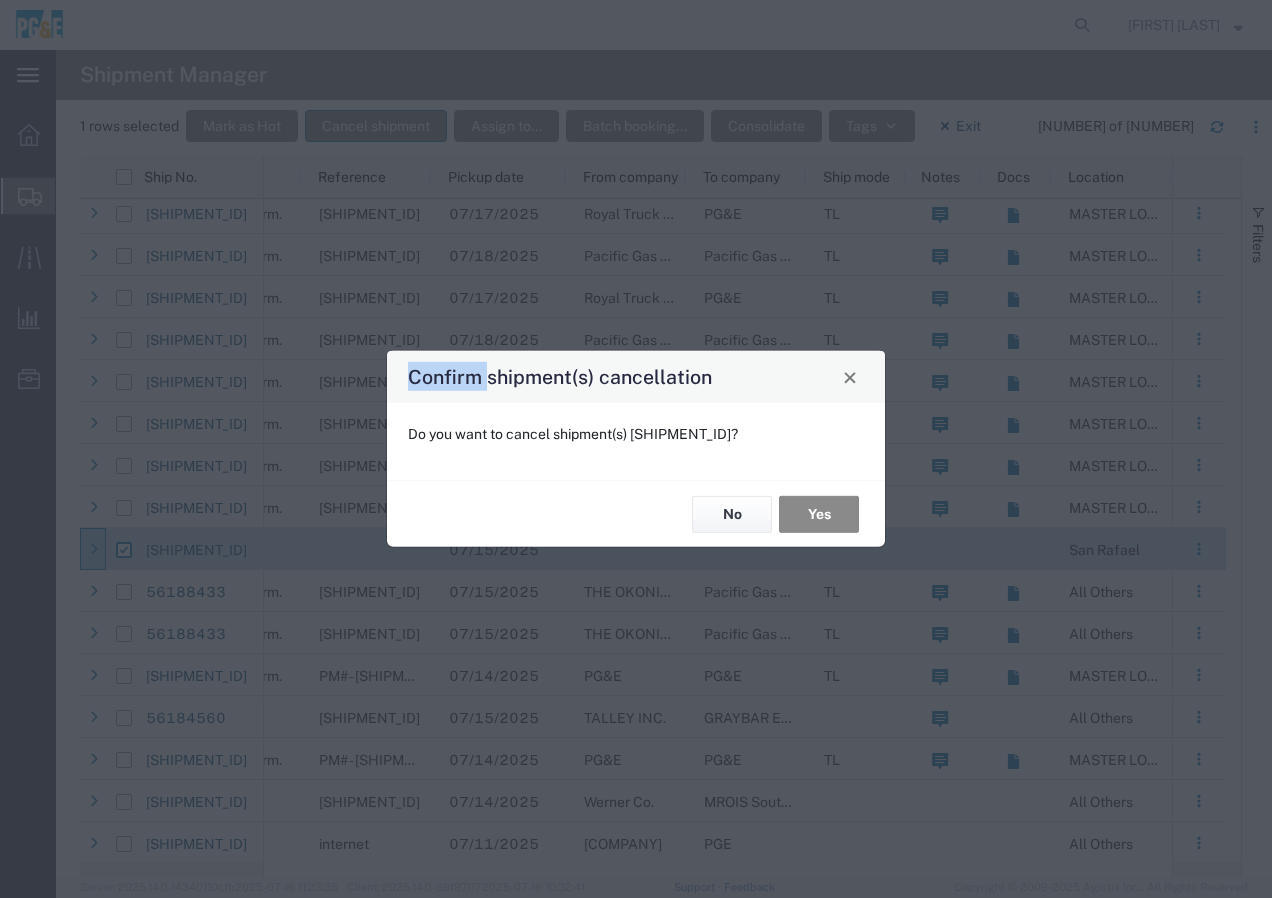 click on "Confirm shipment(s) cancellation Do you want to cancel shipment(s) [SHIPMENT_ID]? No Yes" 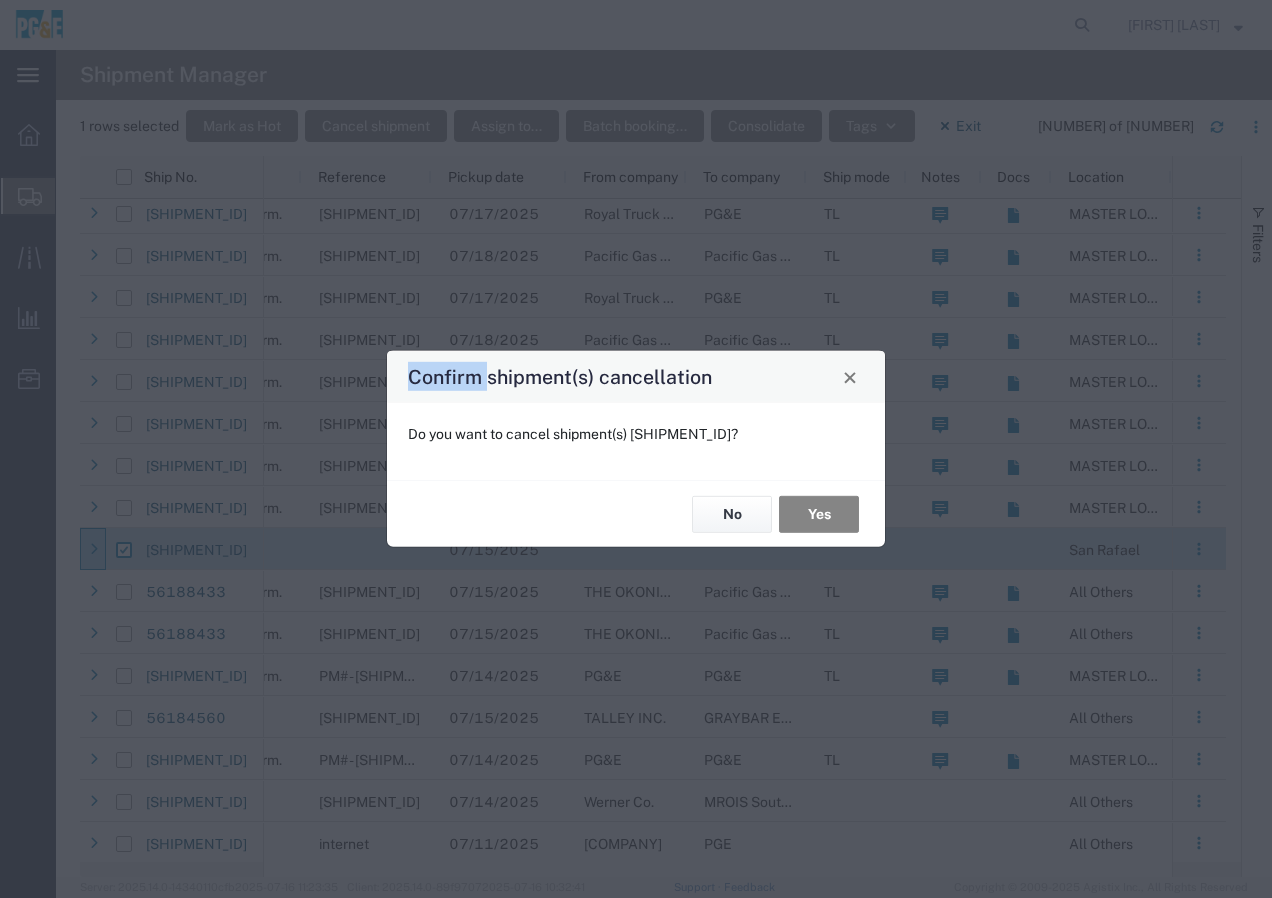 click on "Yes" 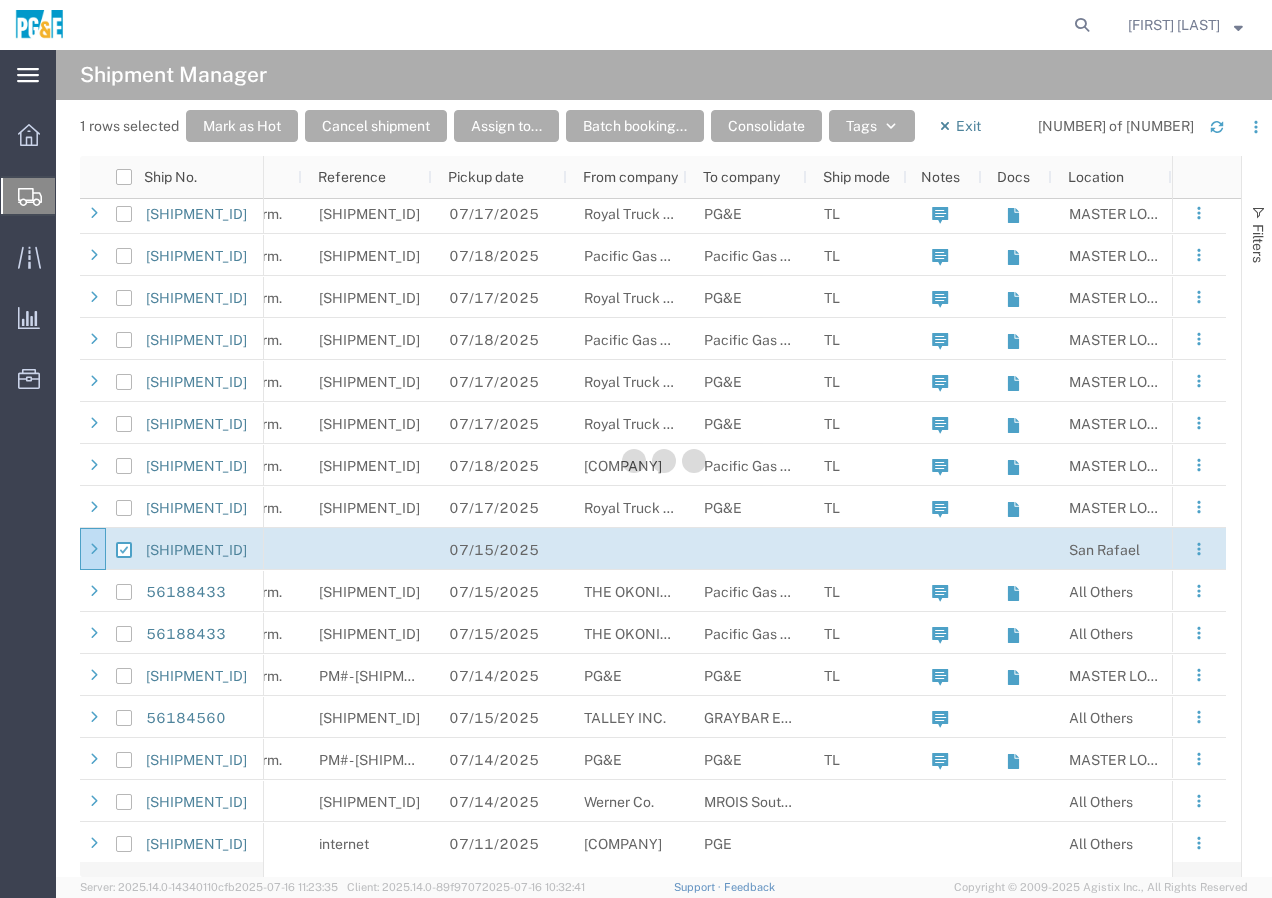 checkbox on "false" 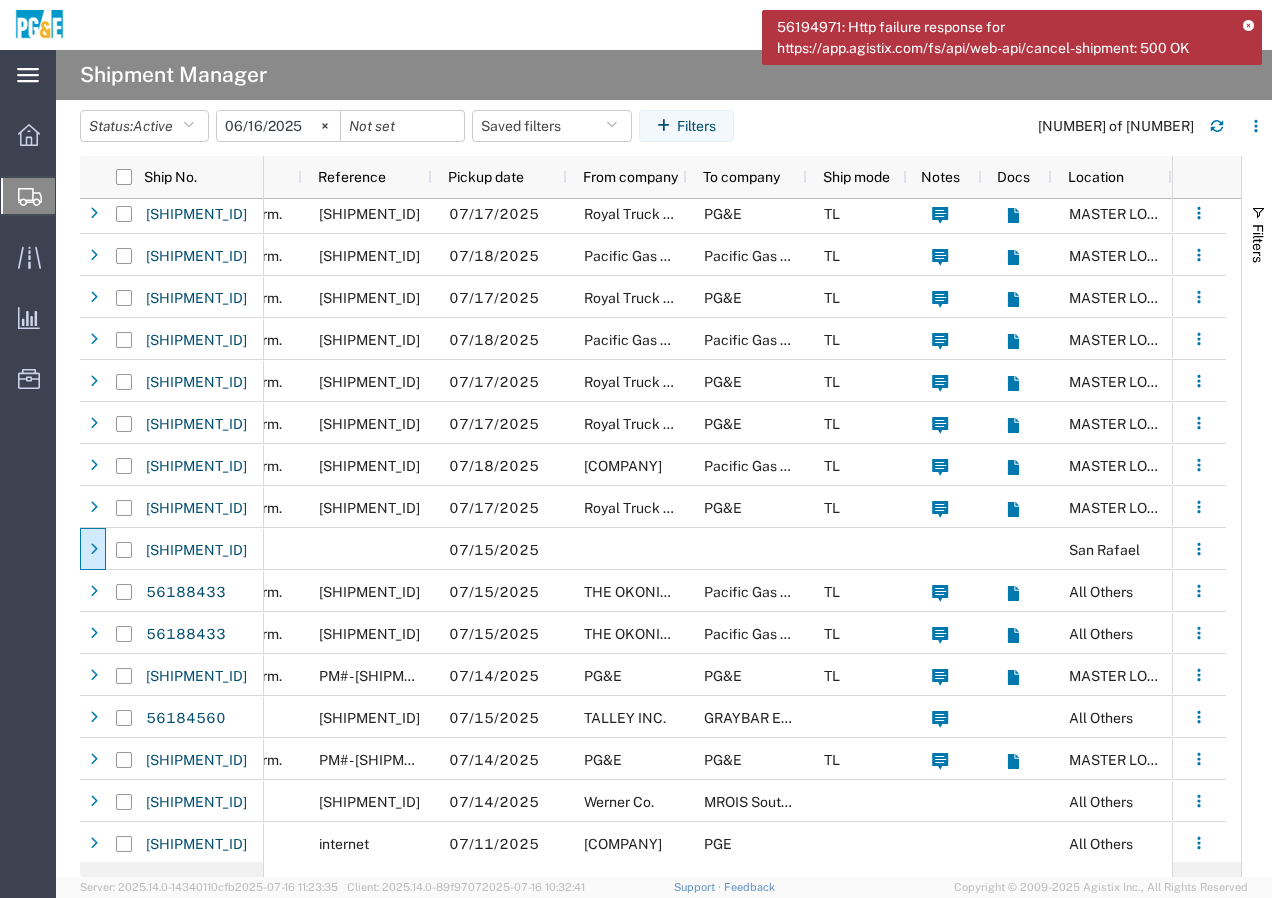 click 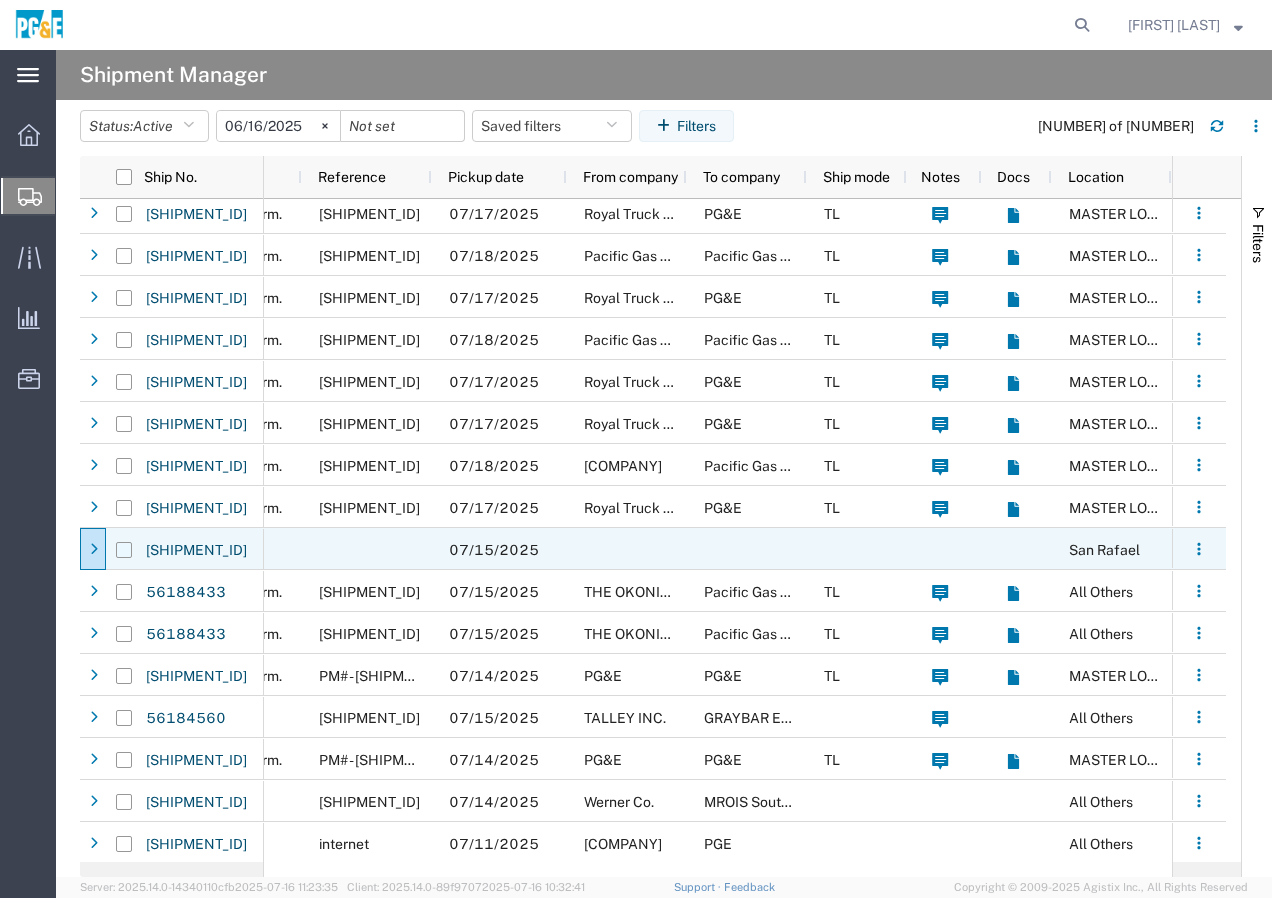 click at bounding box center [124, 550] 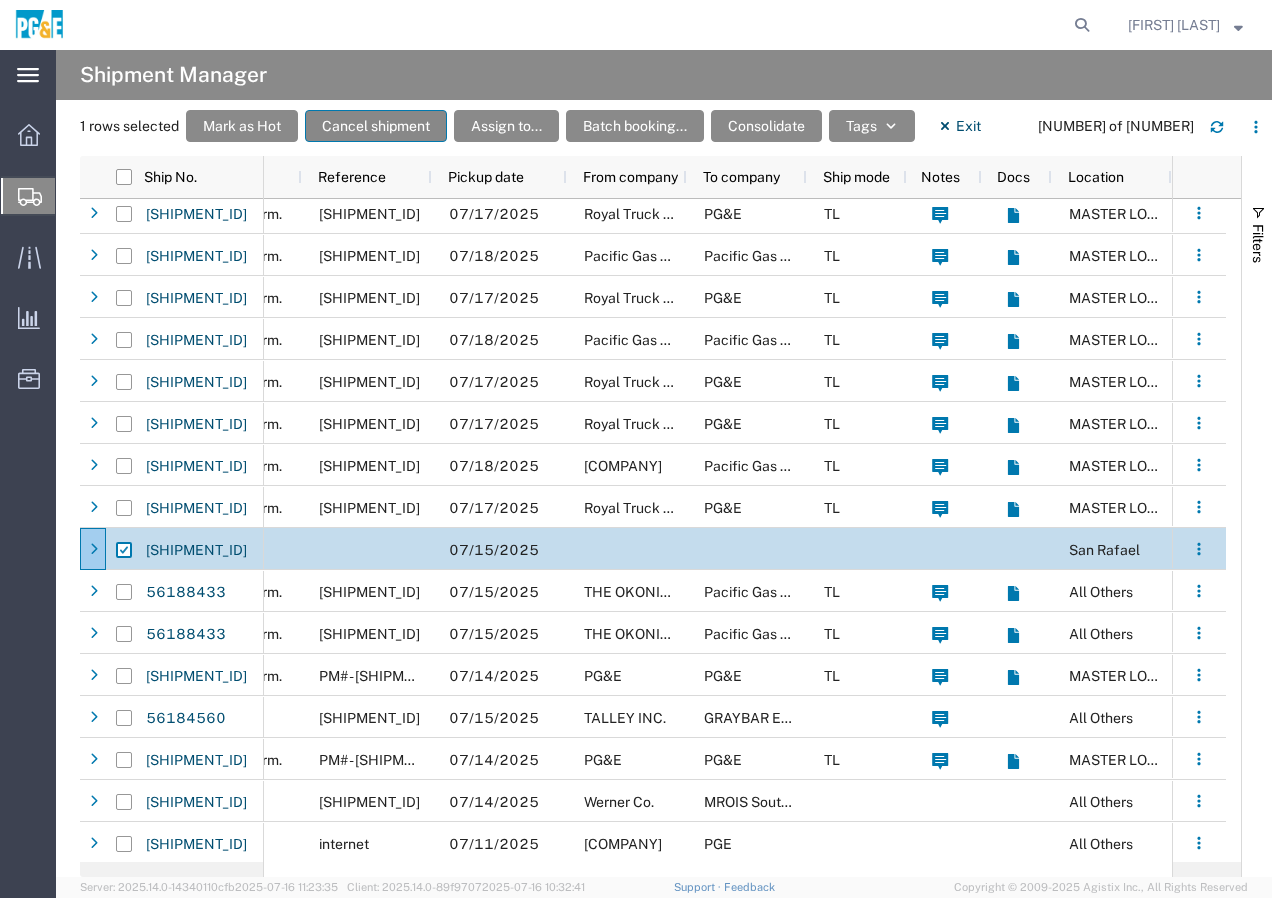 click on "Cancel shipment" 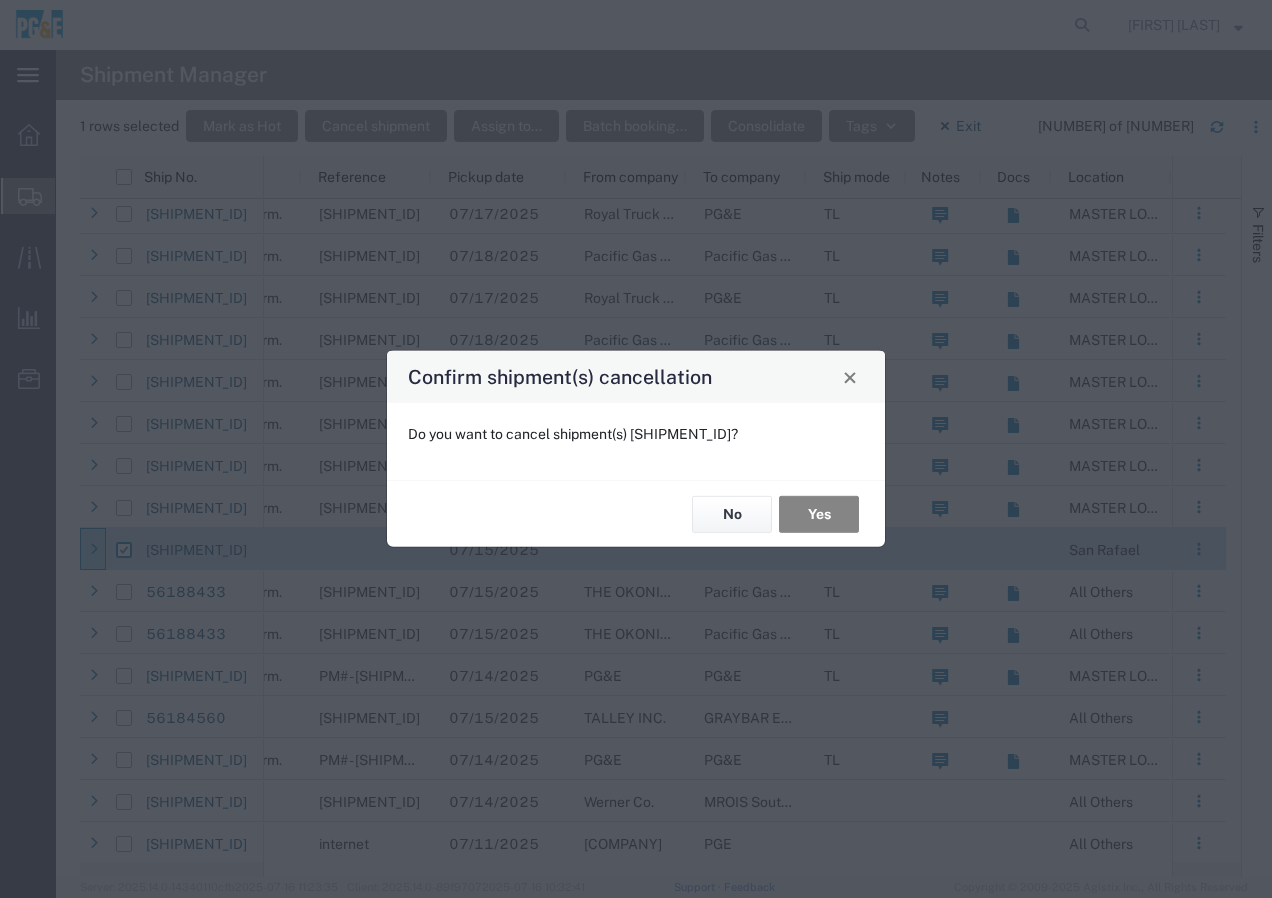 click on "Yes" 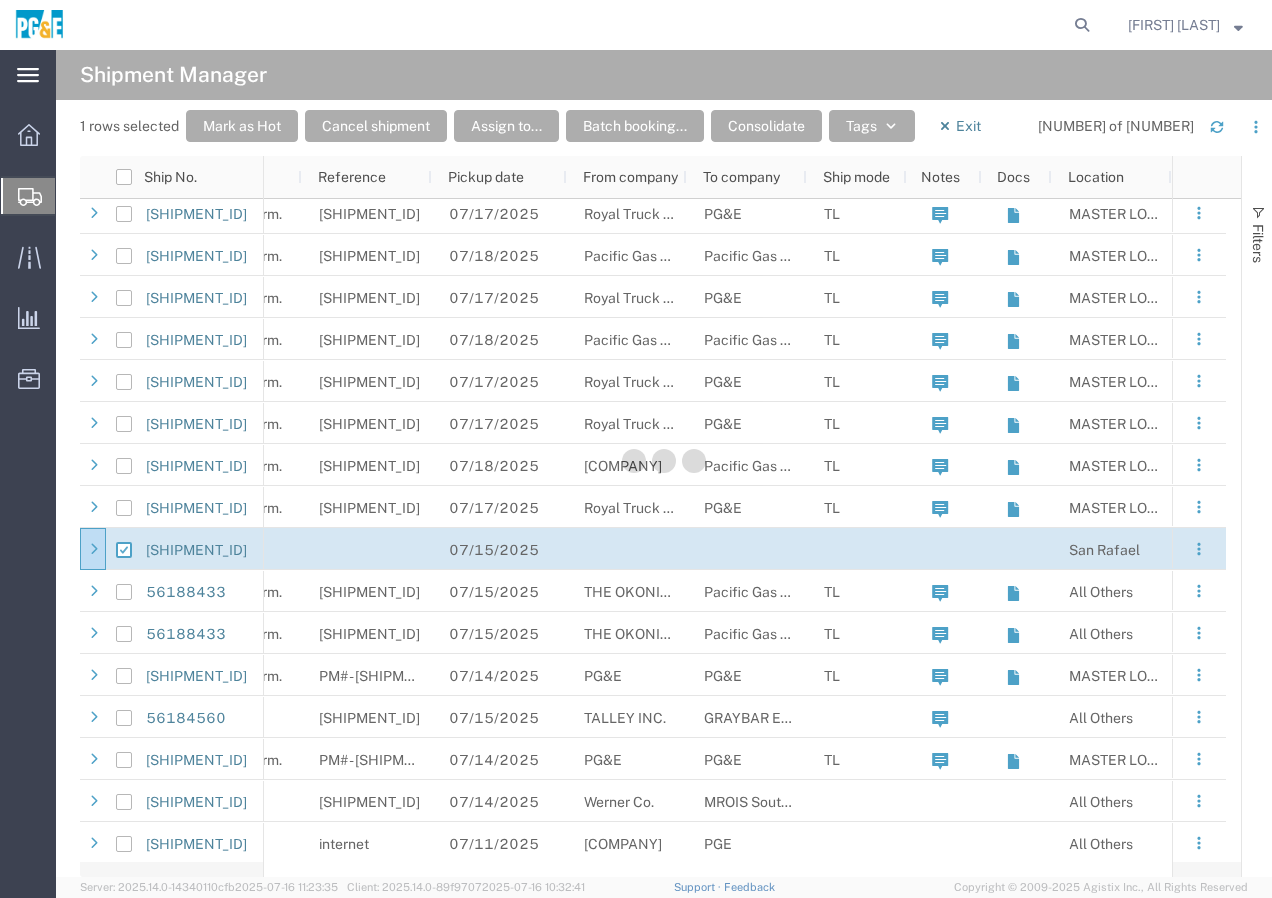 checkbox on "false" 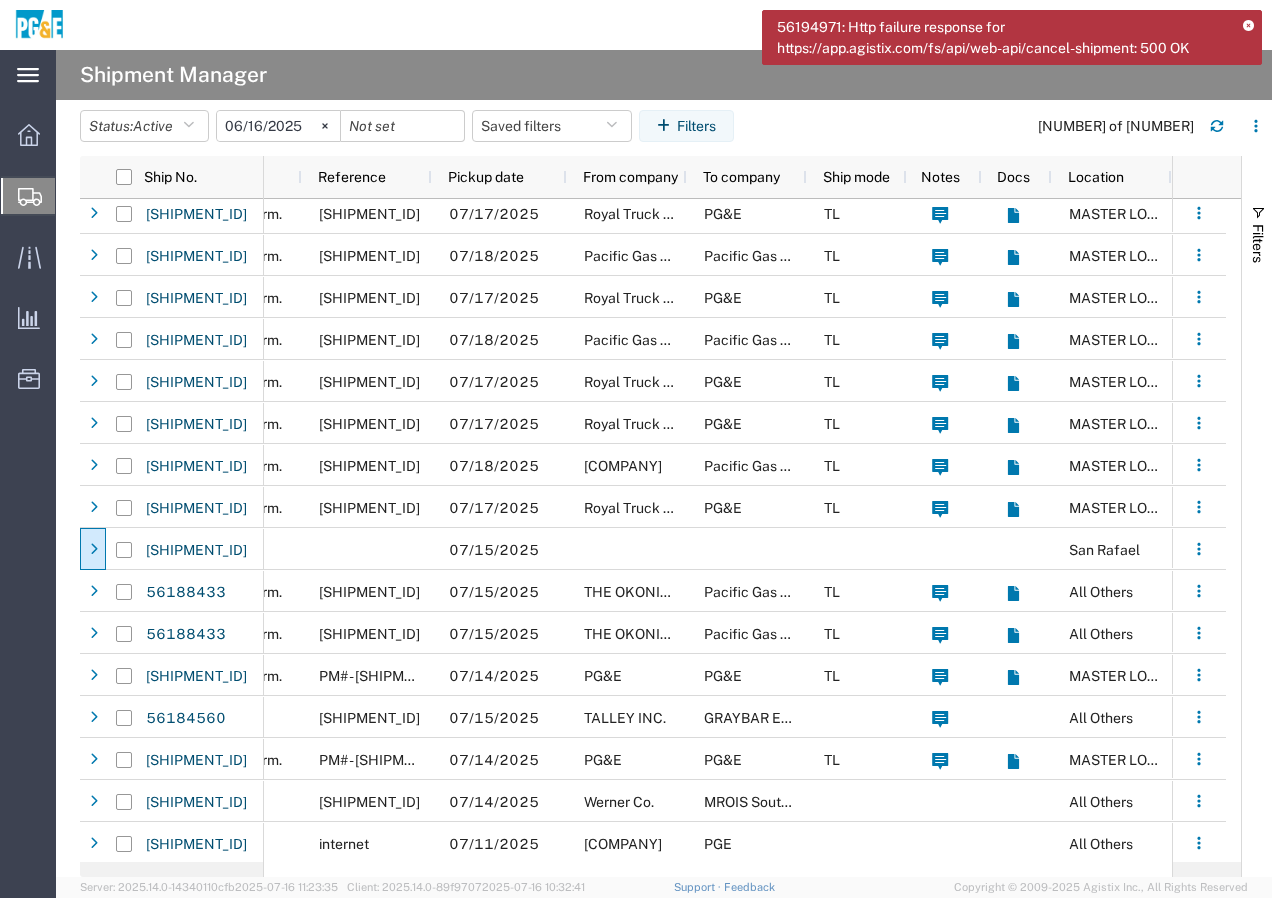 click on "56194971: Http failure response for https://app.agistix.com/fs/api/web-api/cancel-shipment: 500 OK" 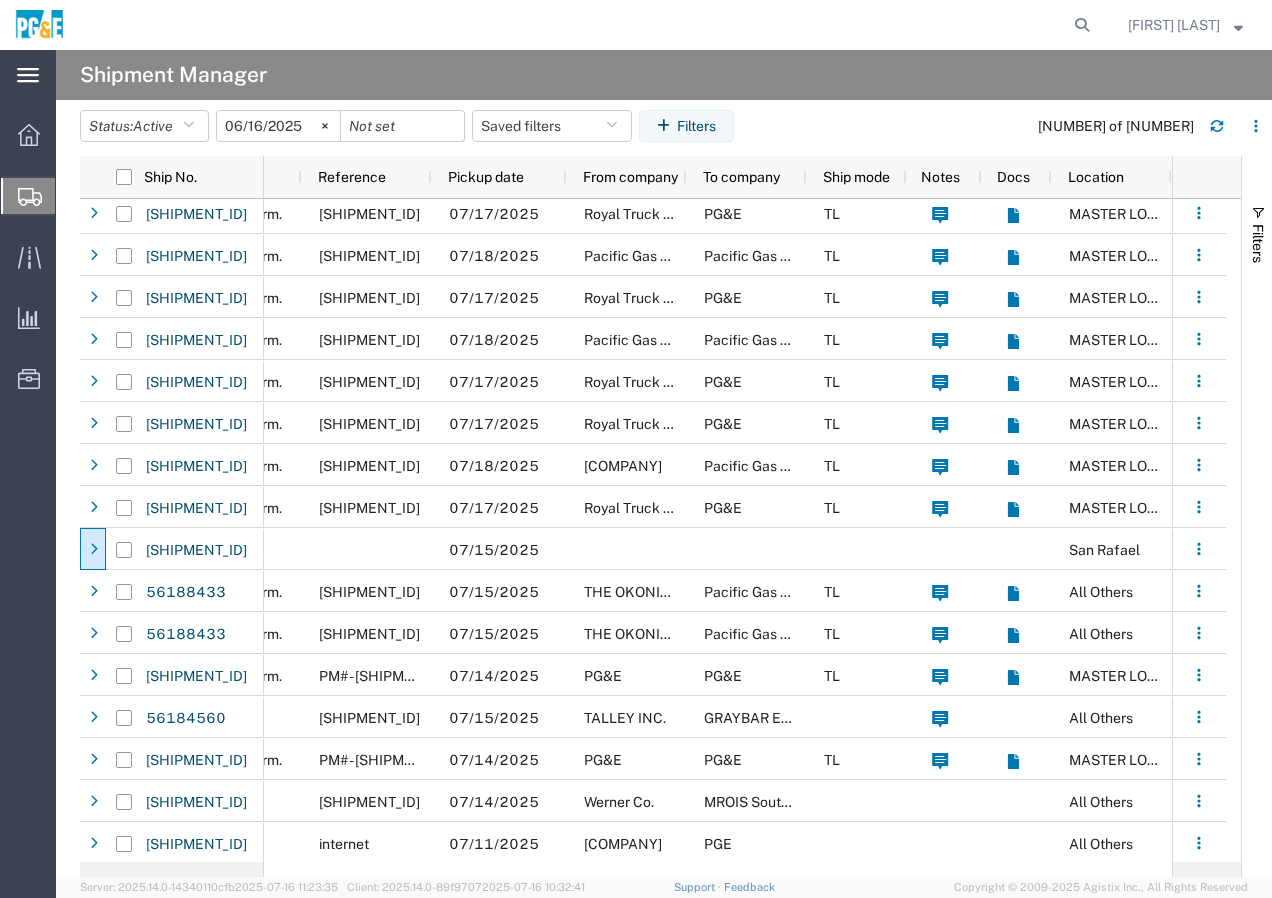 click on "[FIRST] [LAST]" 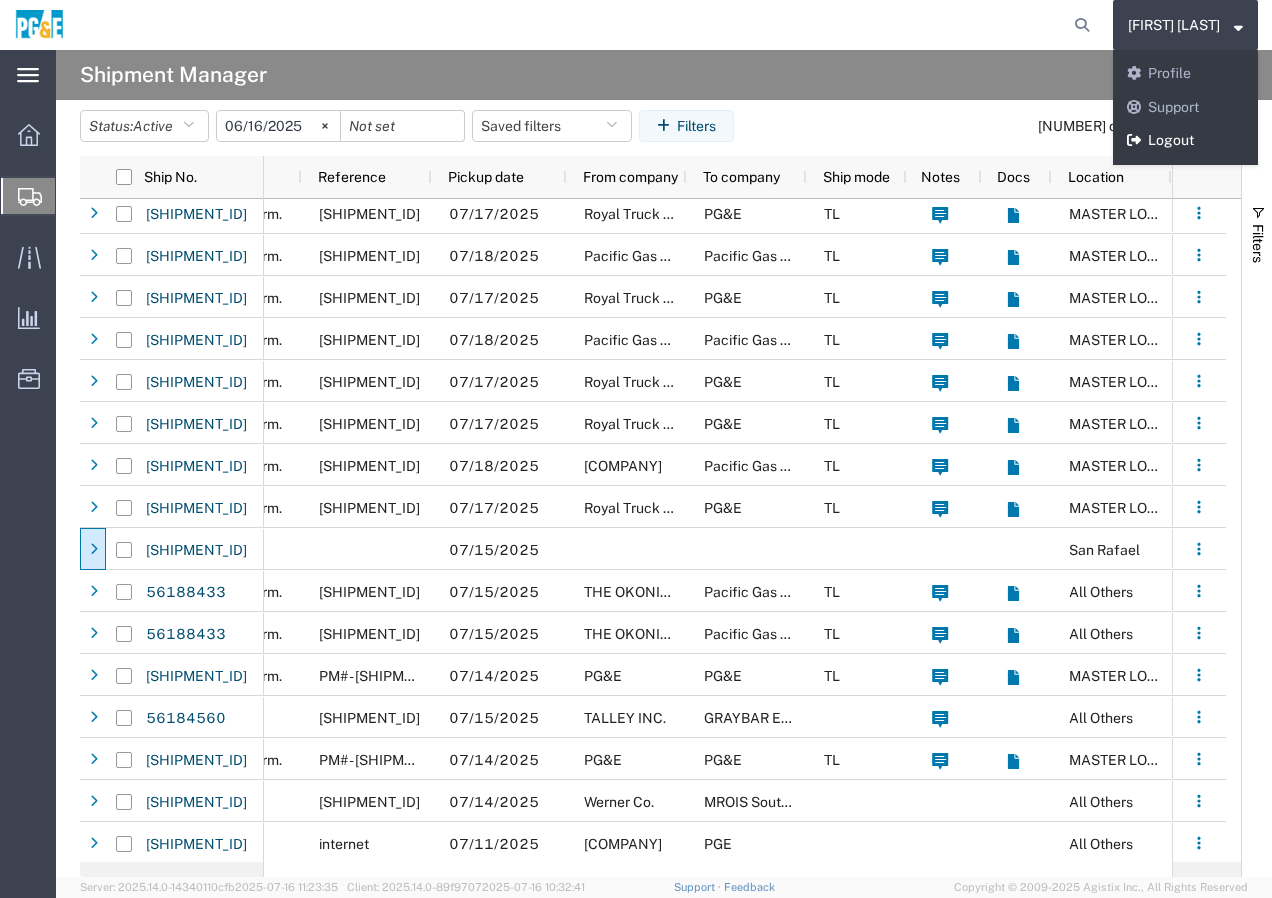 click on "Logout" 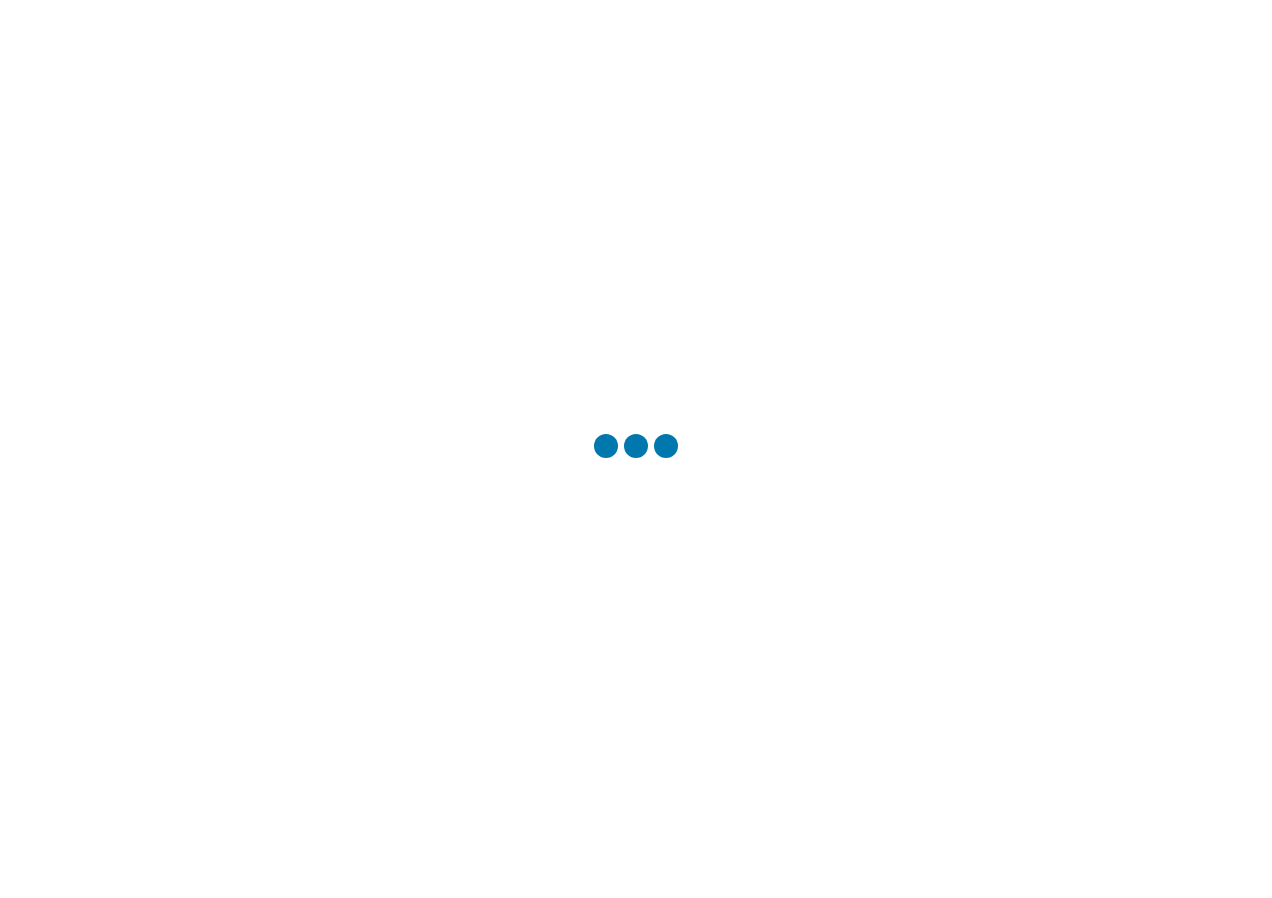 scroll, scrollTop: 0, scrollLeft: 0, axis: both 